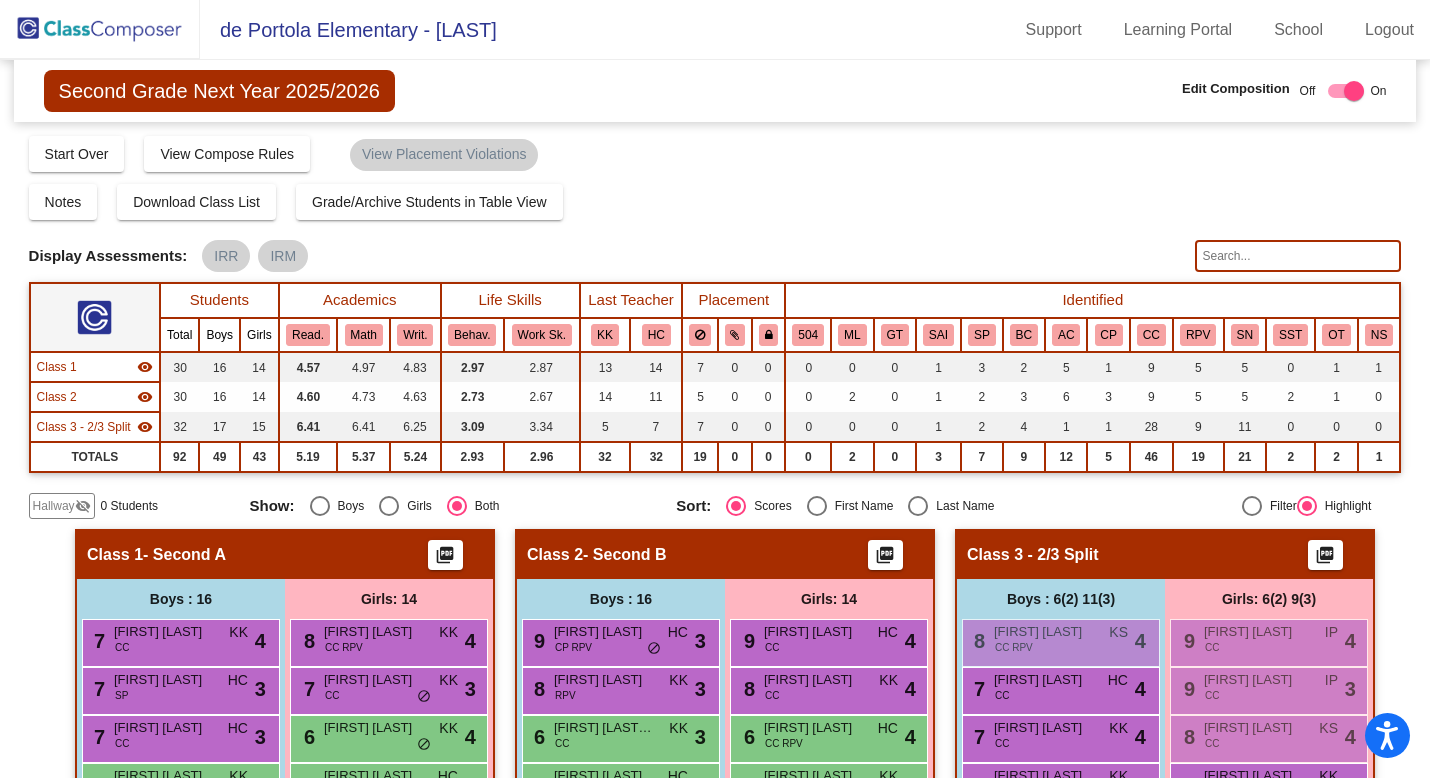 scroll, scrollTop: 0, scrollLeft: 0, axis: both 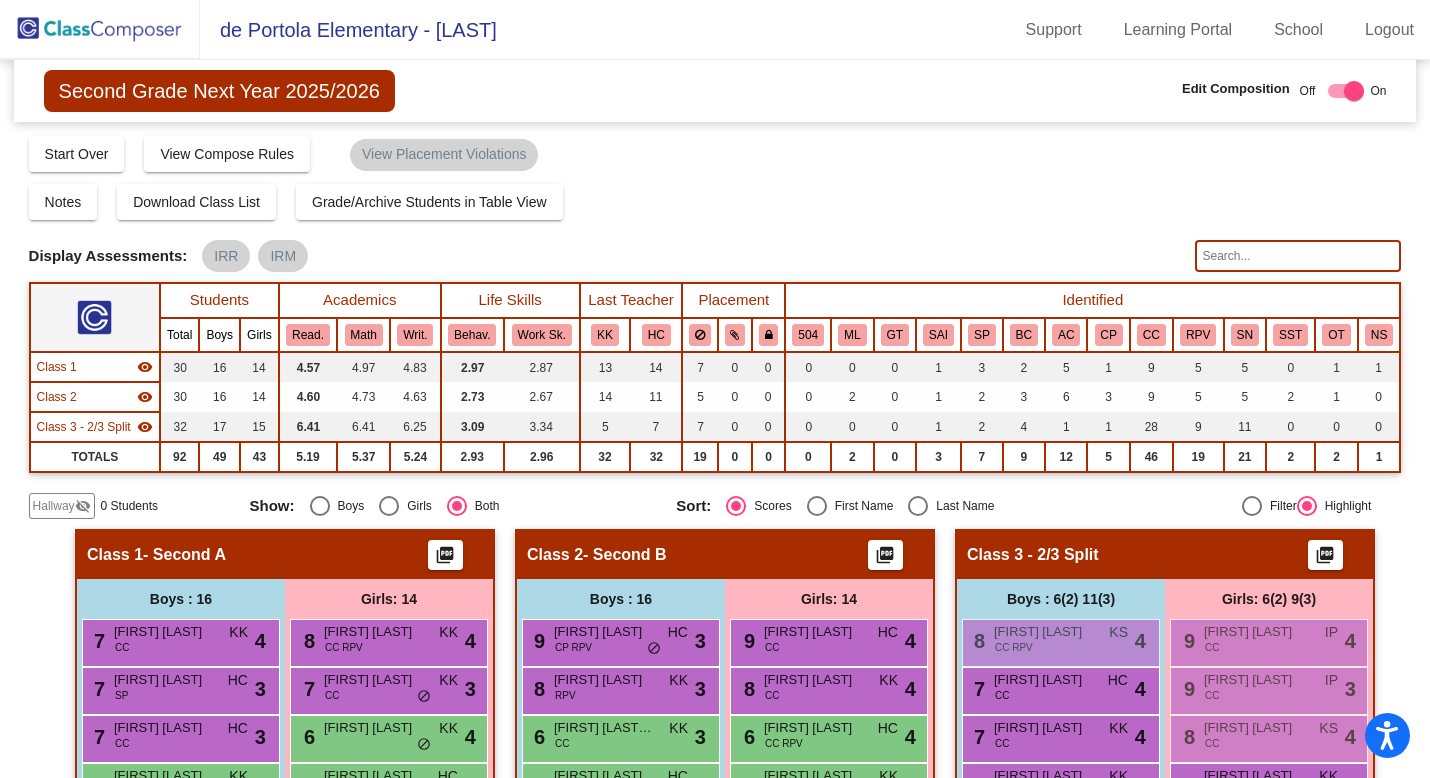 click 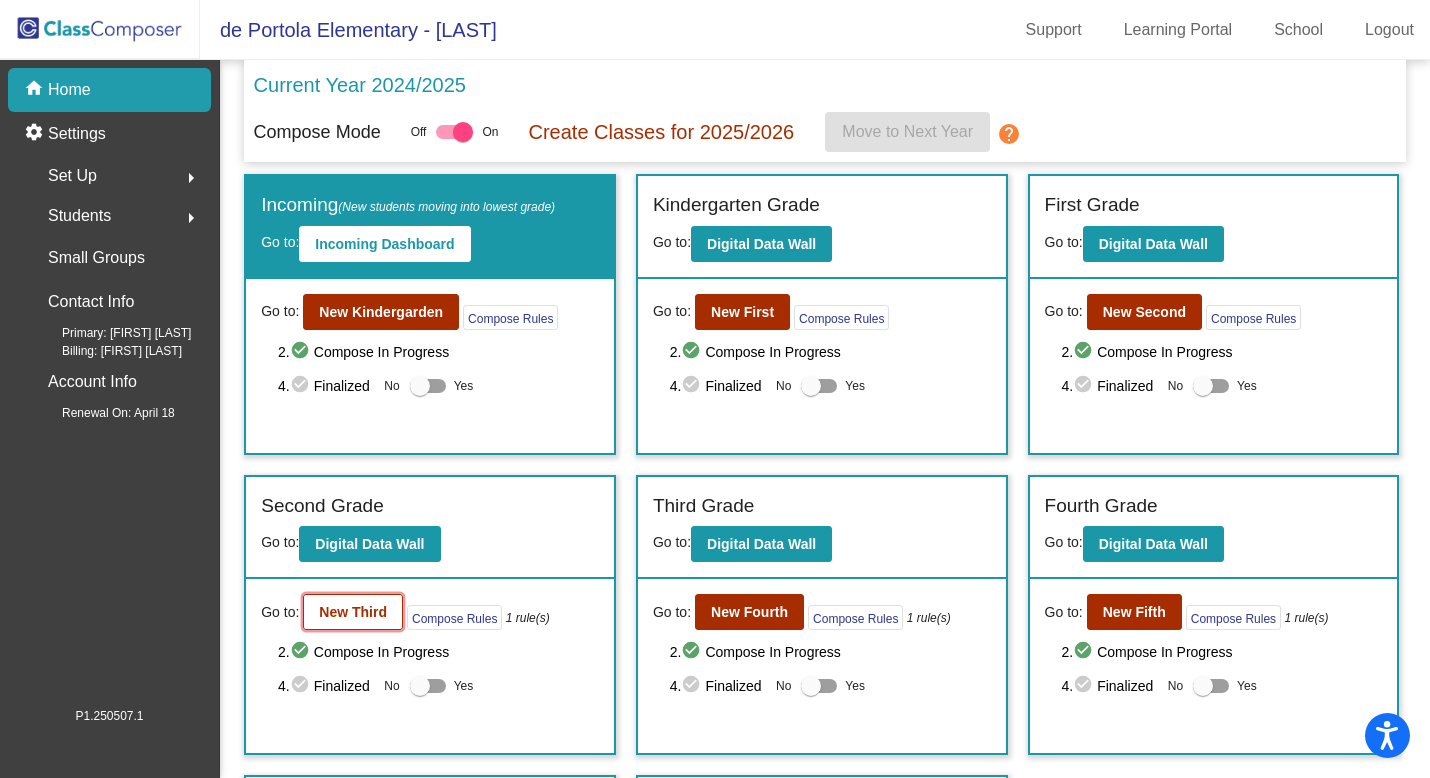 click on "New Third" 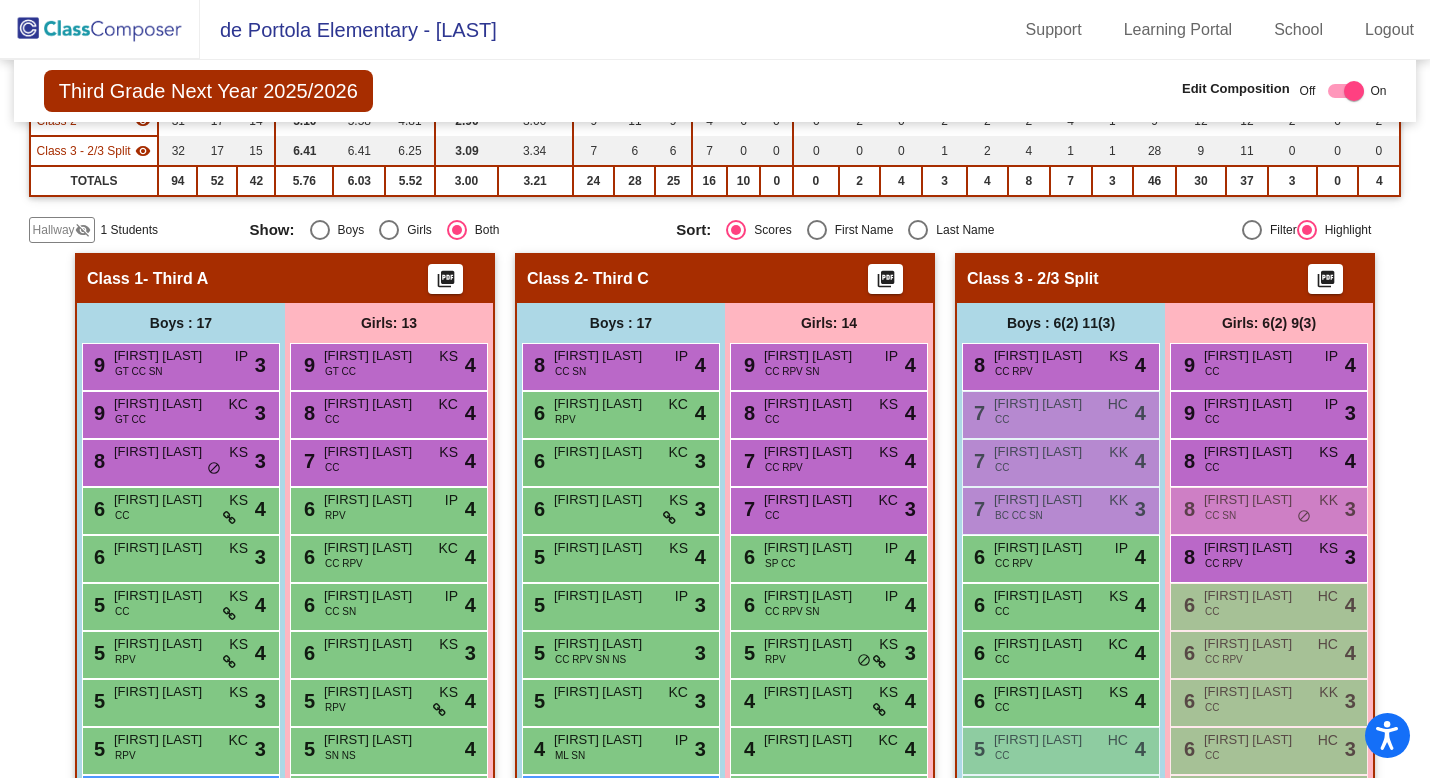 scroll, scrollTop: 0, scrollLeft: 0, axis: both 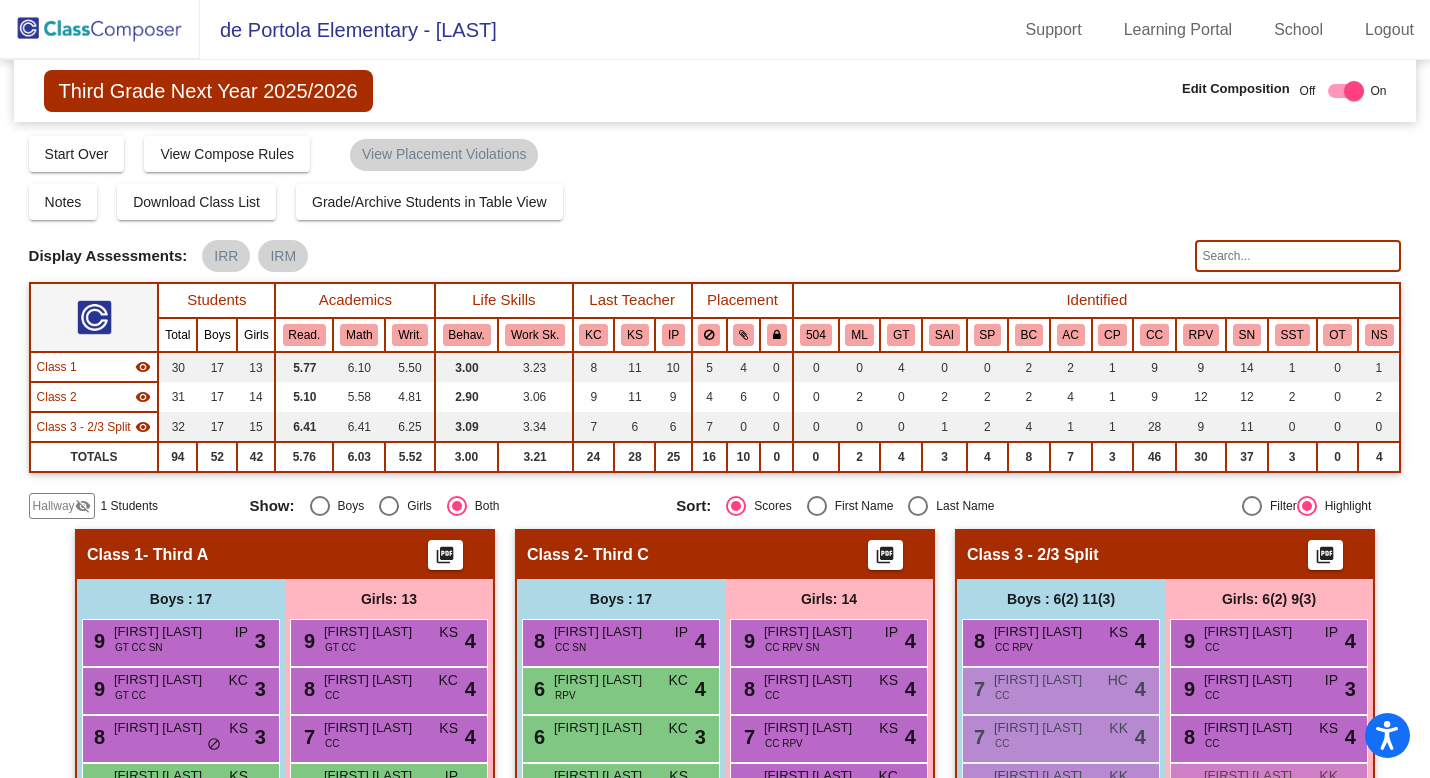 click on "Hallway" 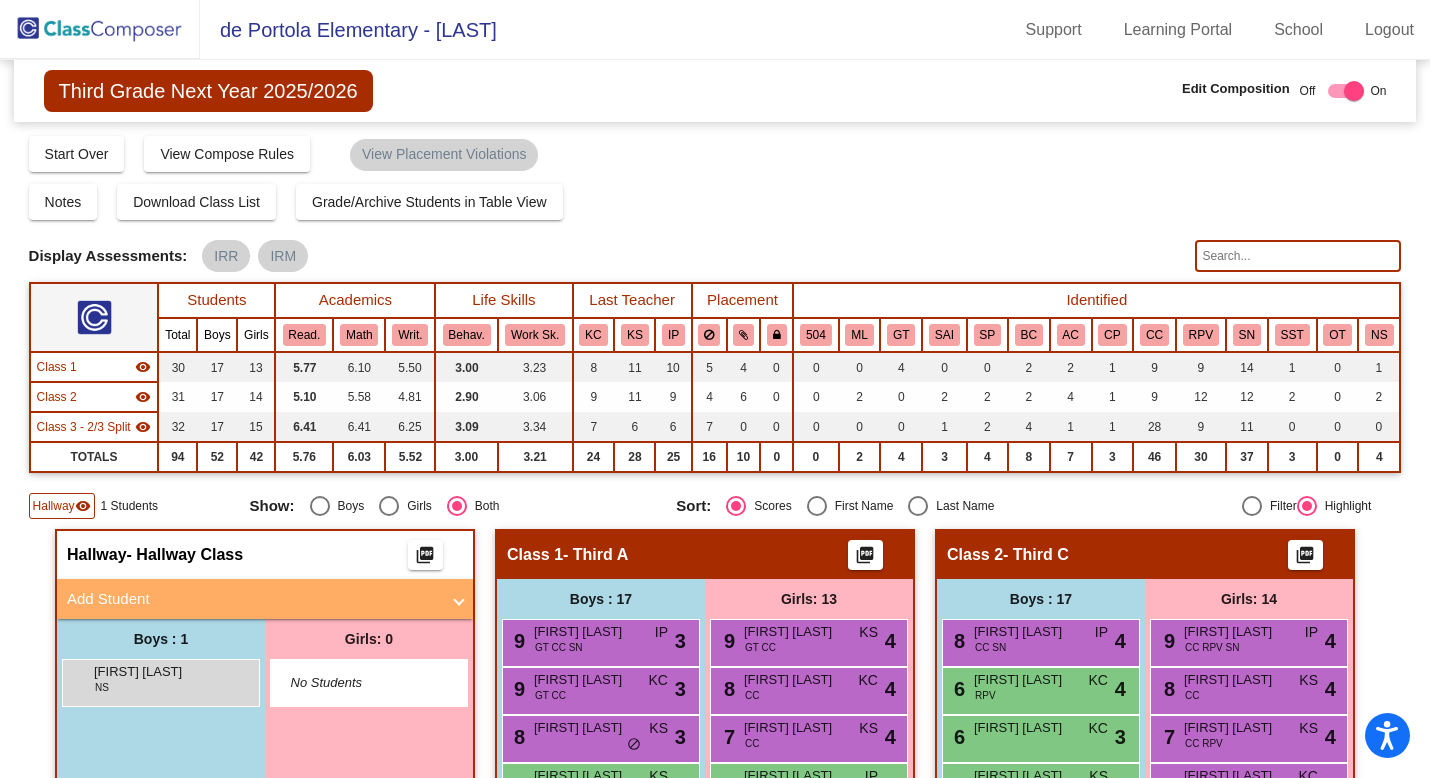 click on "Add Student" at bounding box center (253, 599) 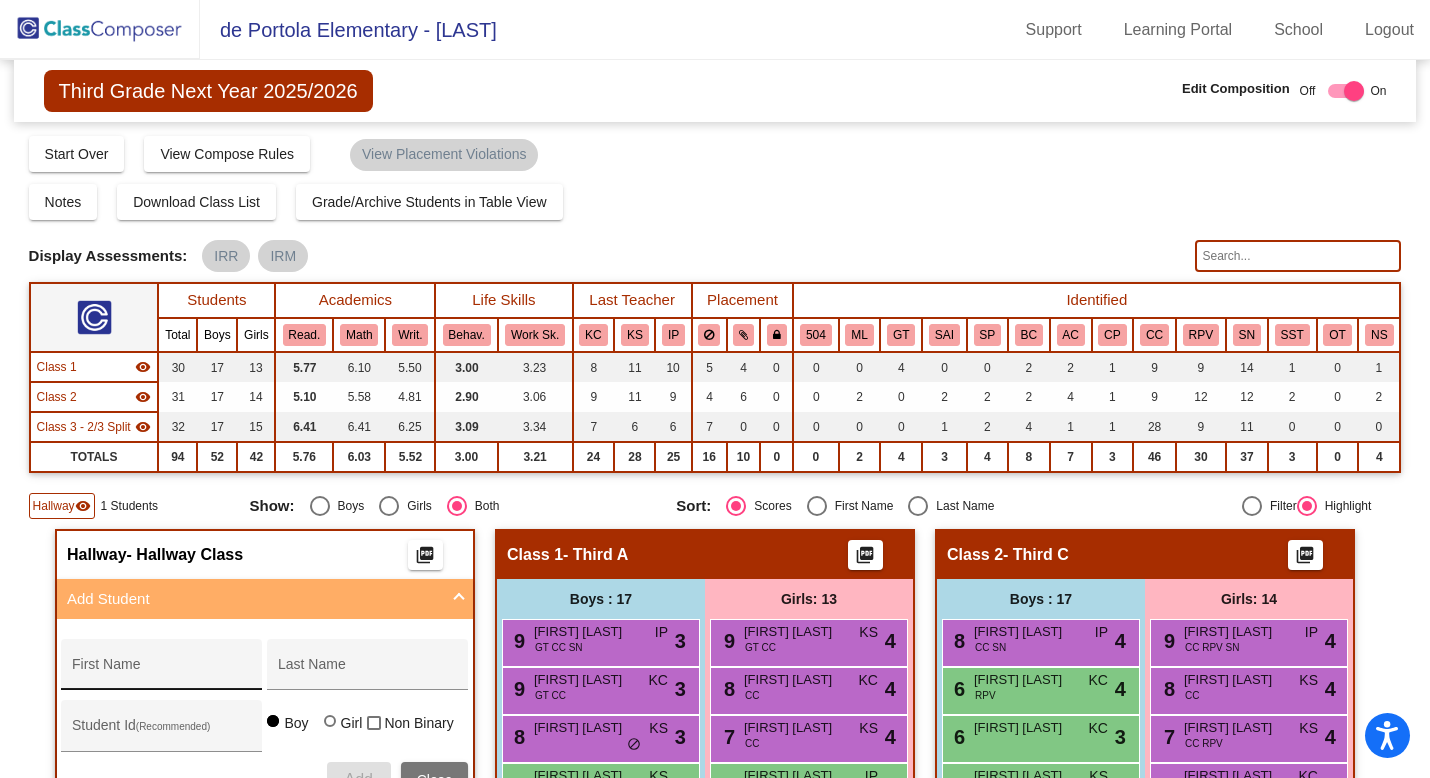 click on "First Name" at bounding box center [162, 672] 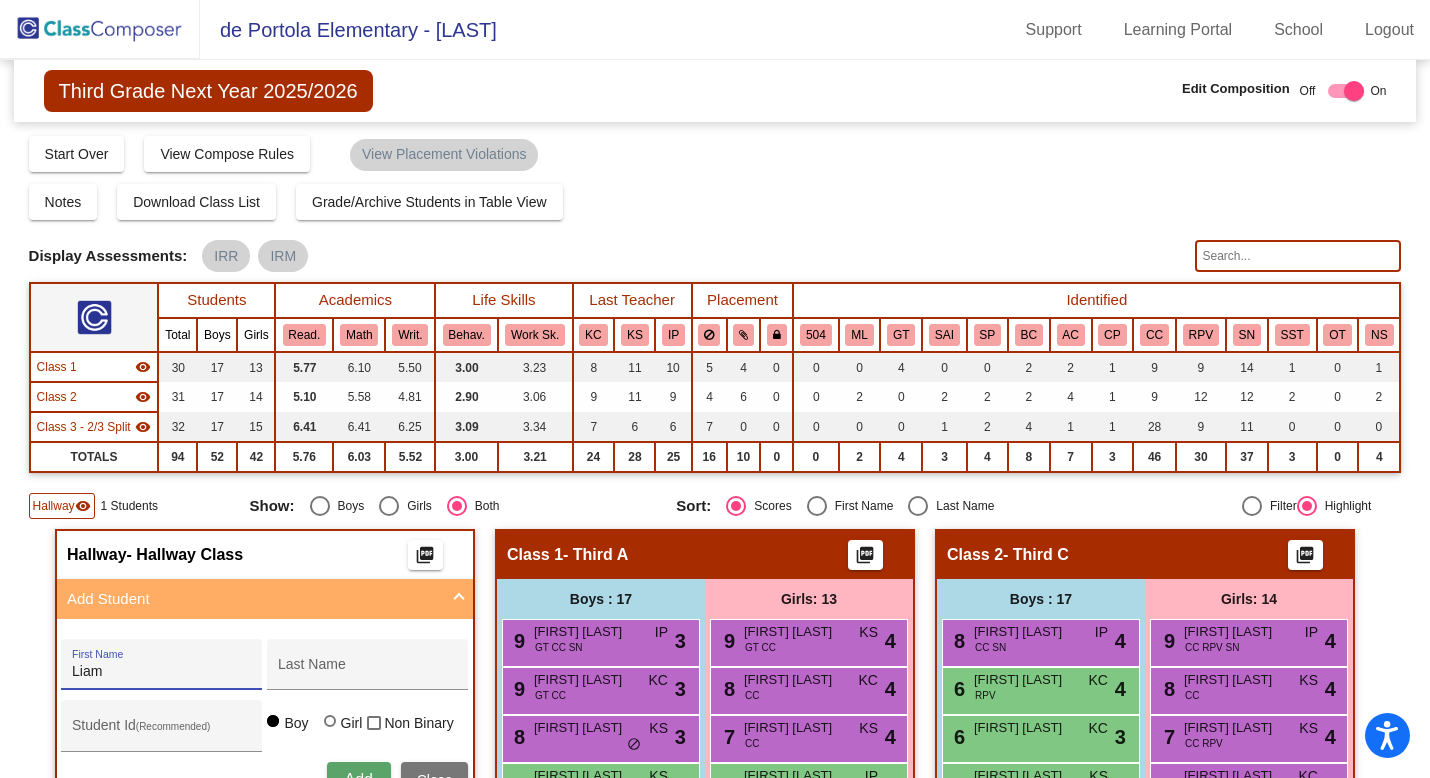 type on "Liam" 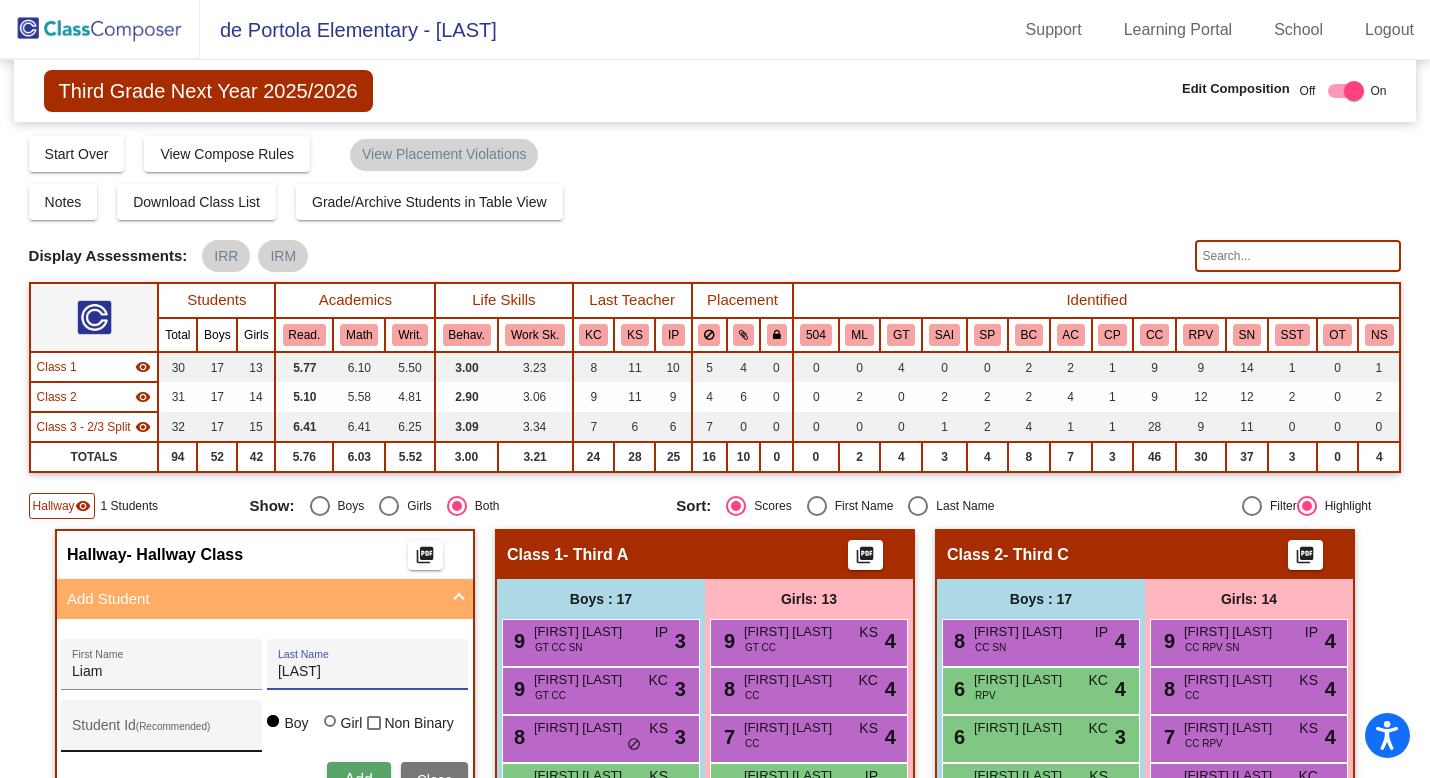 type on "Kapadia" 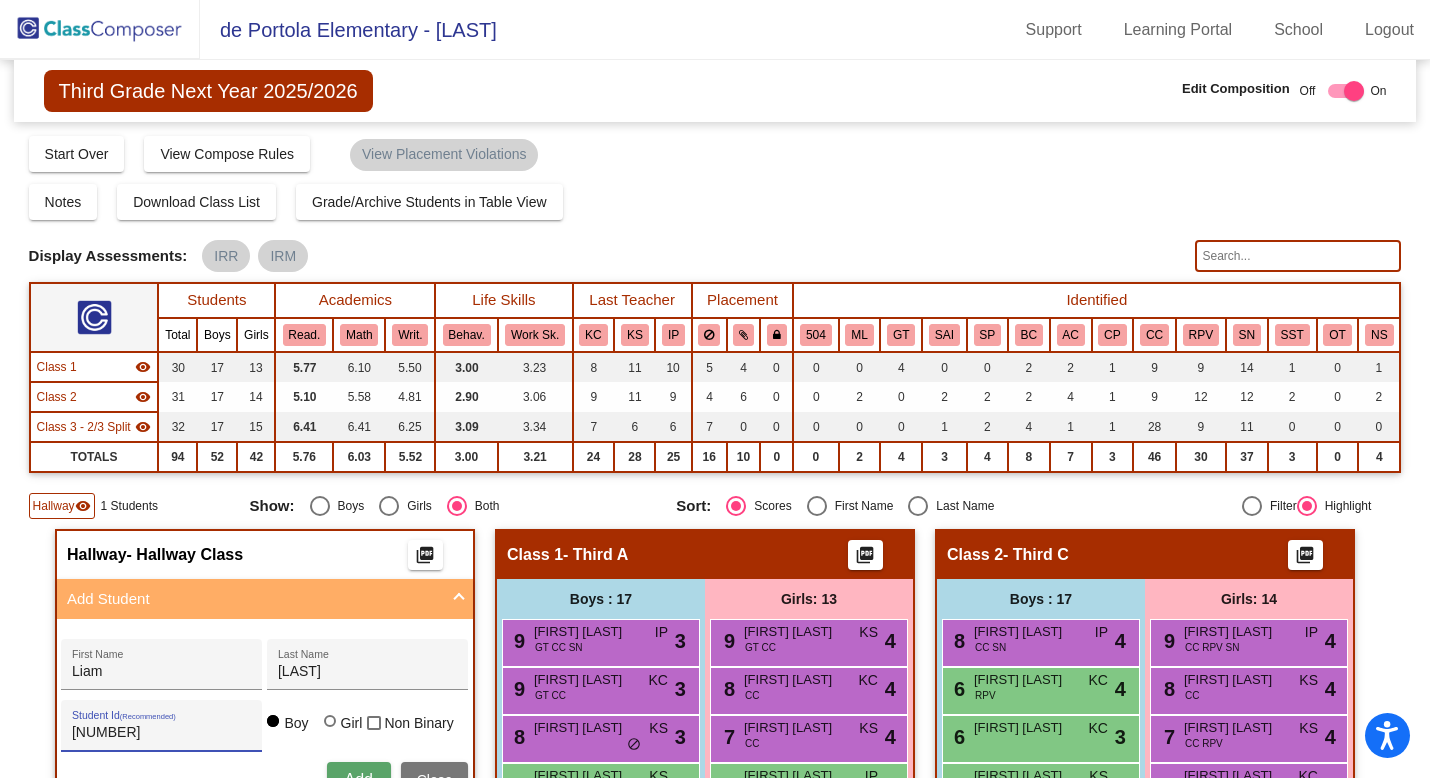 type on "907689" 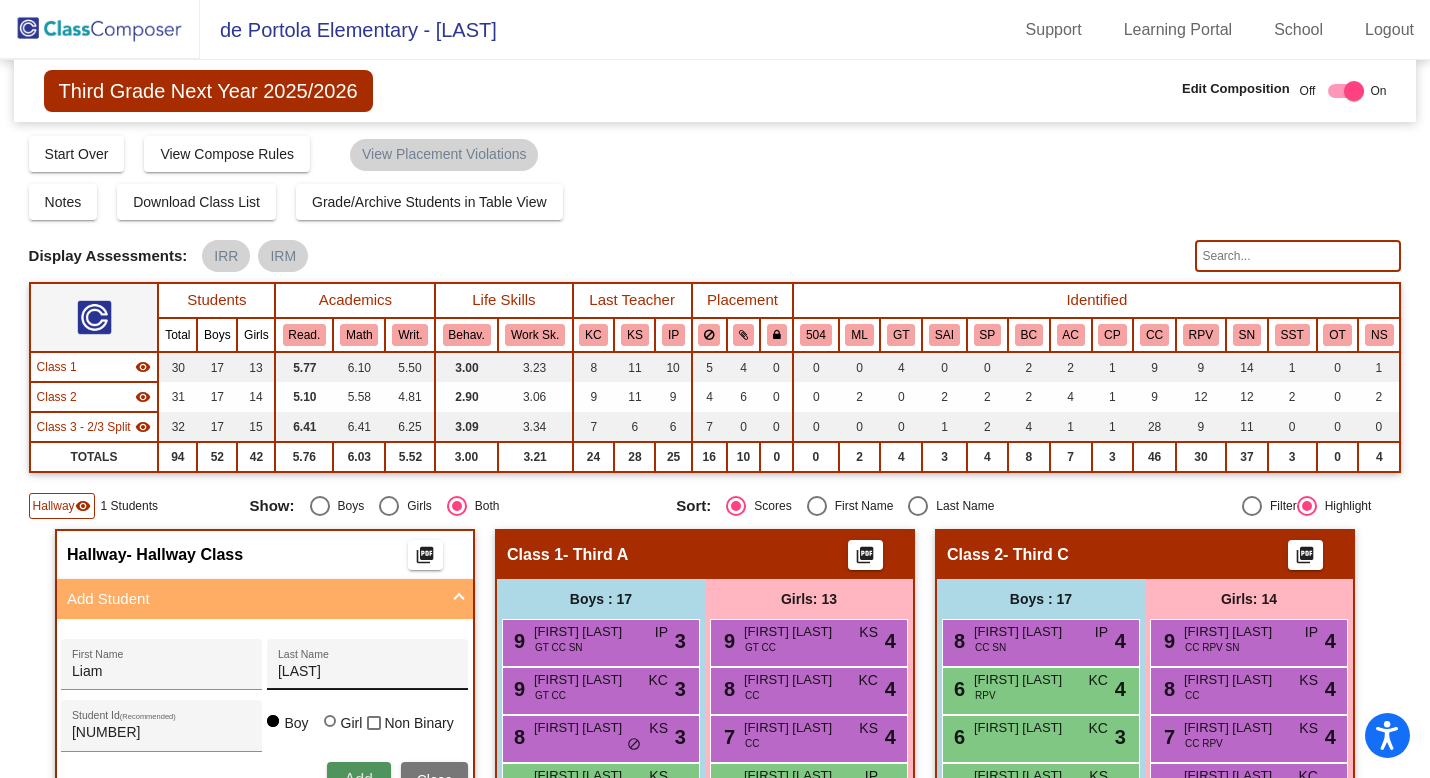 type 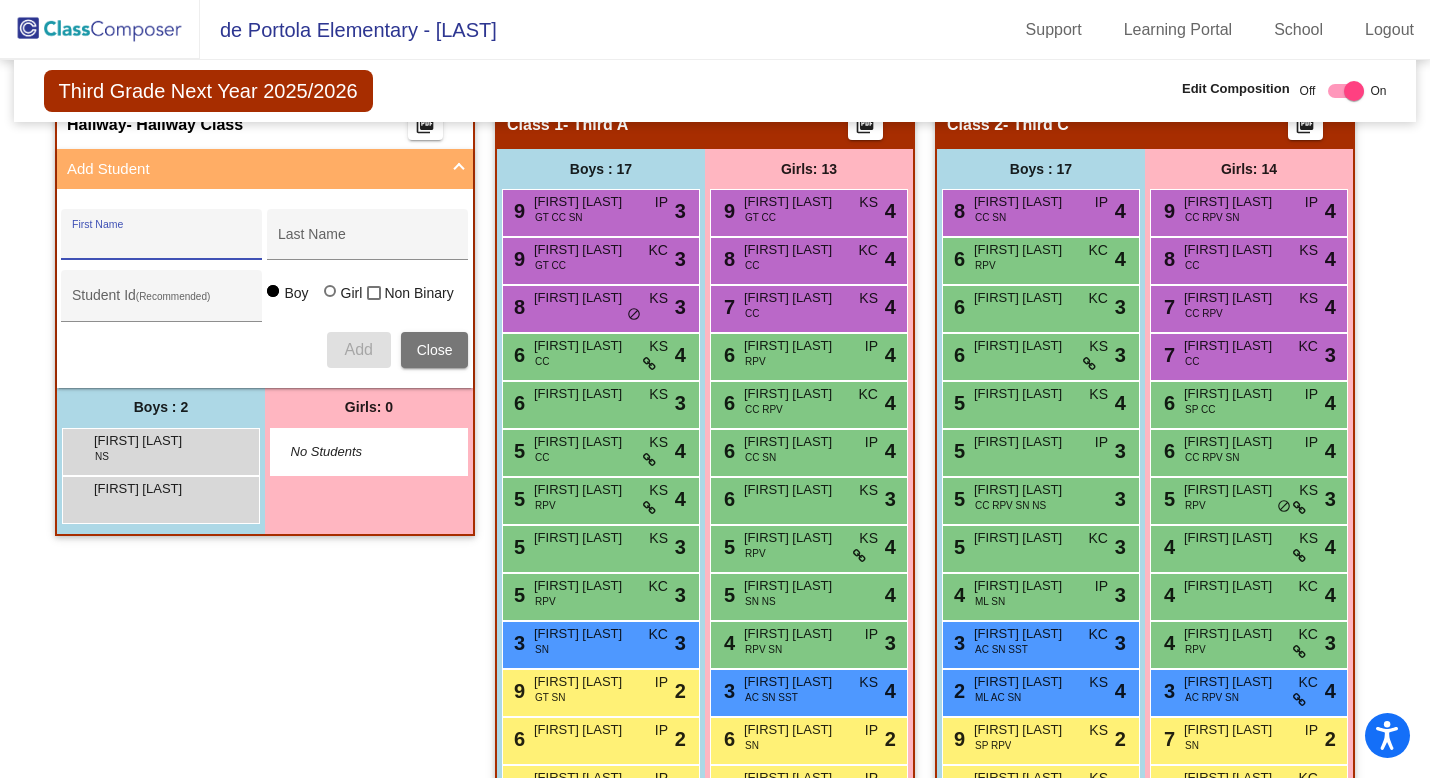scroll, scrollTop: 472, scrollLeft: 0, axis: vertical 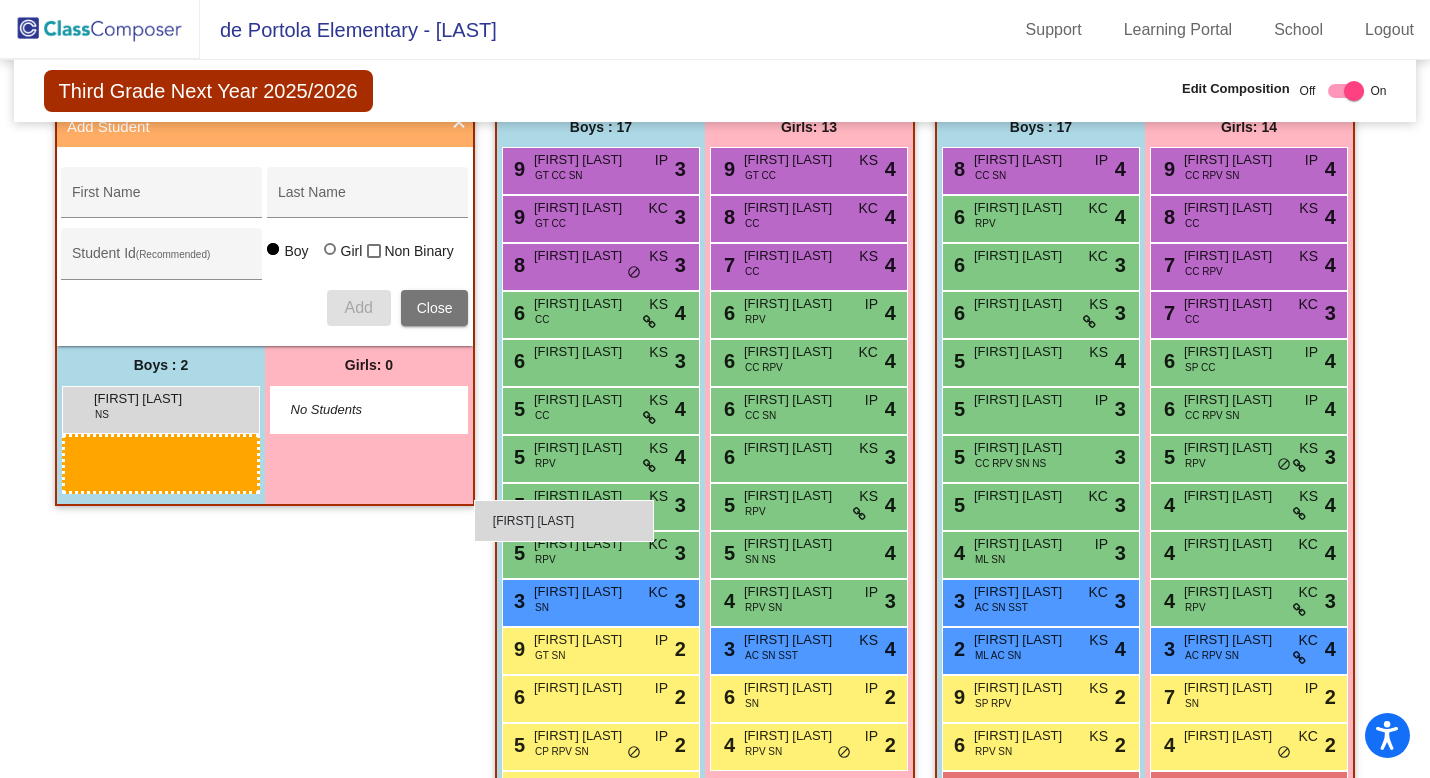 drag, startPoint x: 173, startPoint y: 459, endPoint x: 474, endPoint y: 498, distance: 303.51605 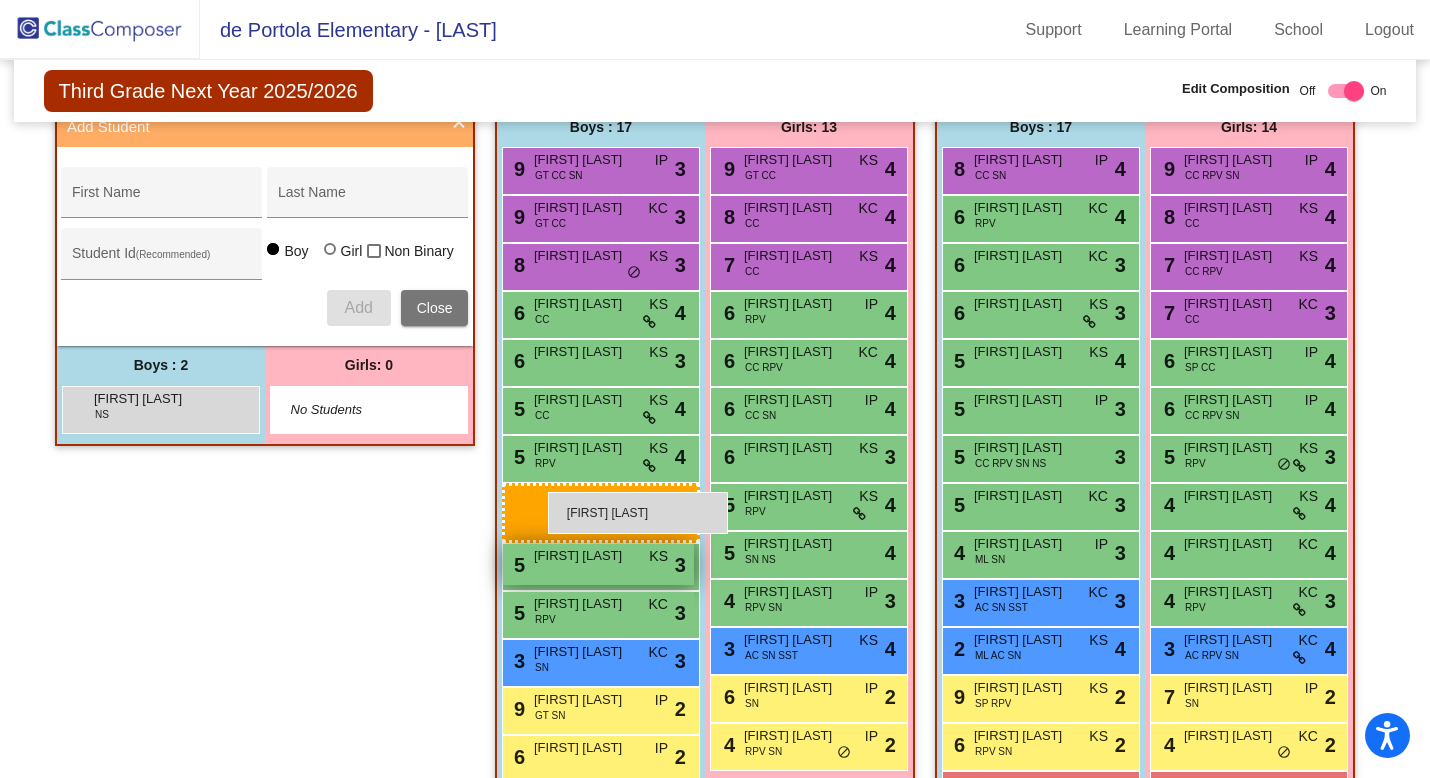 drag, startPoint x: 163, startPoint y: 461, endPoint x: 543, endPoint y: 486, distance: 380.82147 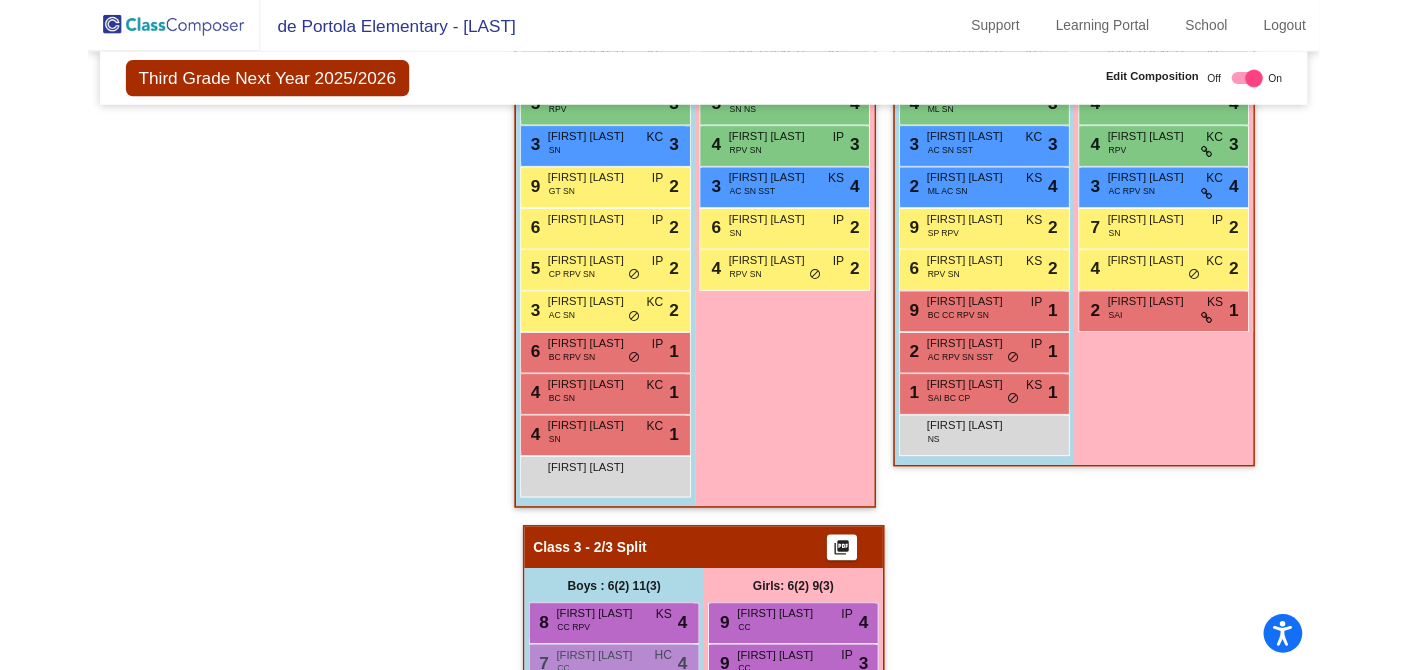 scroll, scrollTop: 908, scrollLeft: 0, axis: vertical 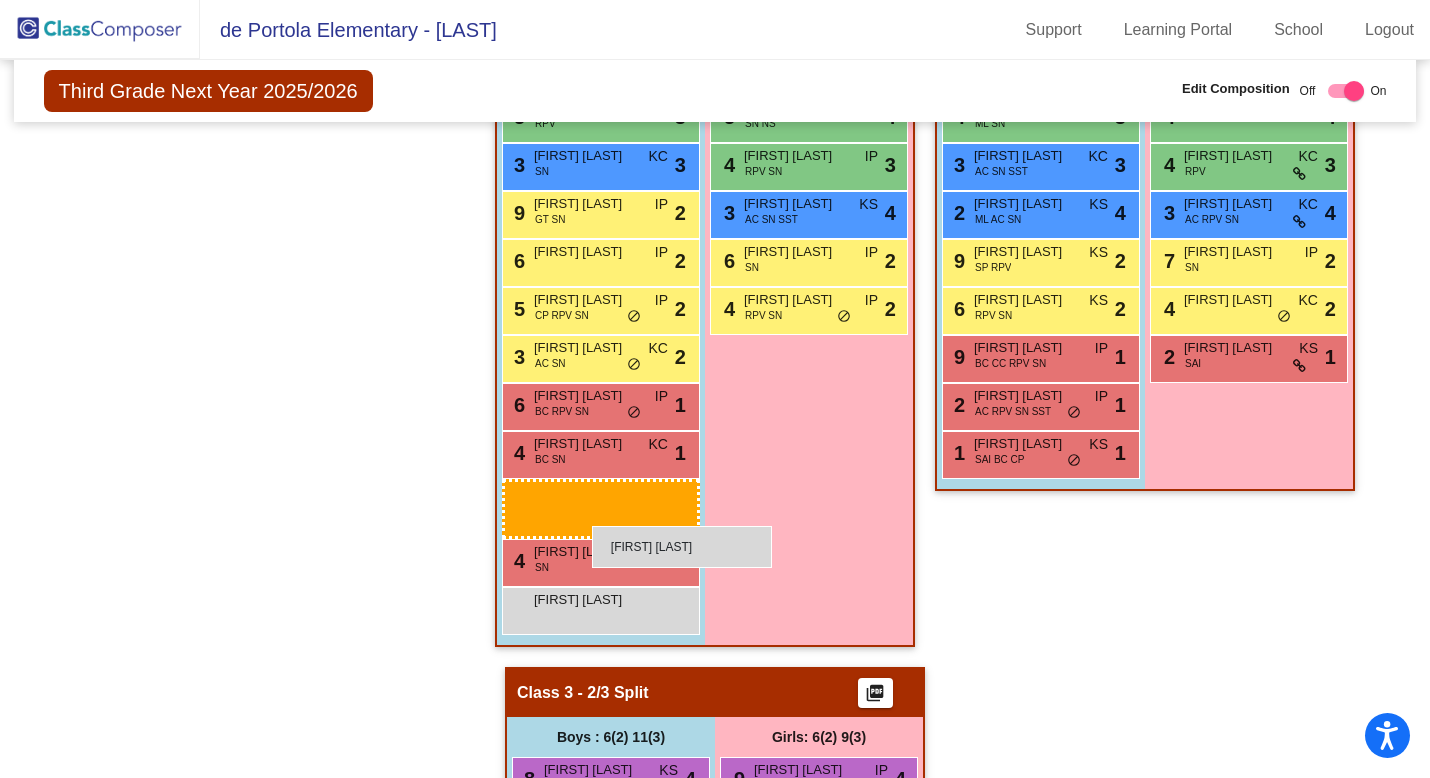 drag, startPoint x: 1001, startPoint y: 502, endPoint x: 590, endPoint y: 523, distance: 411.53613 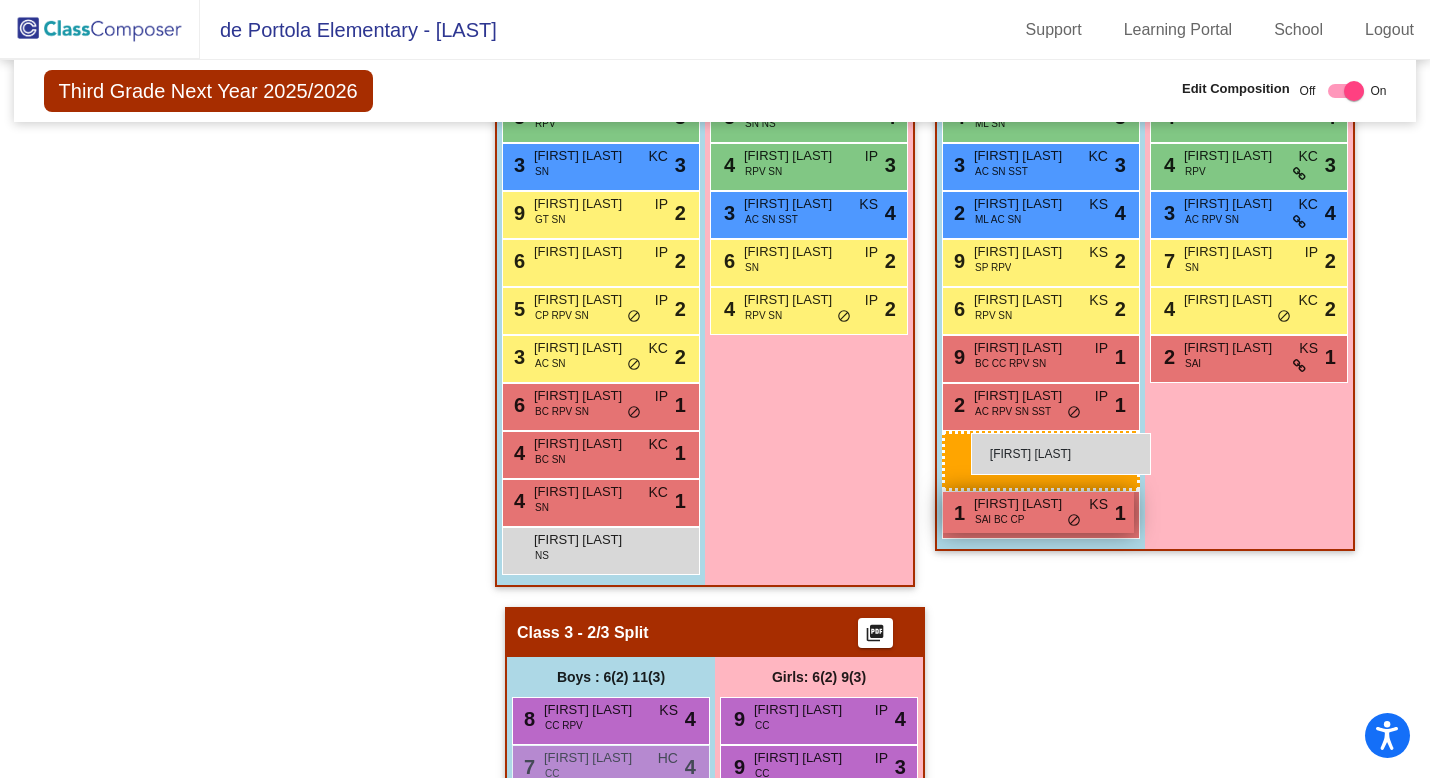 drag, startPoint x: 583, startPoint y: 592, endPoint x: 969, endPoint y: 433, distance: 417.46497 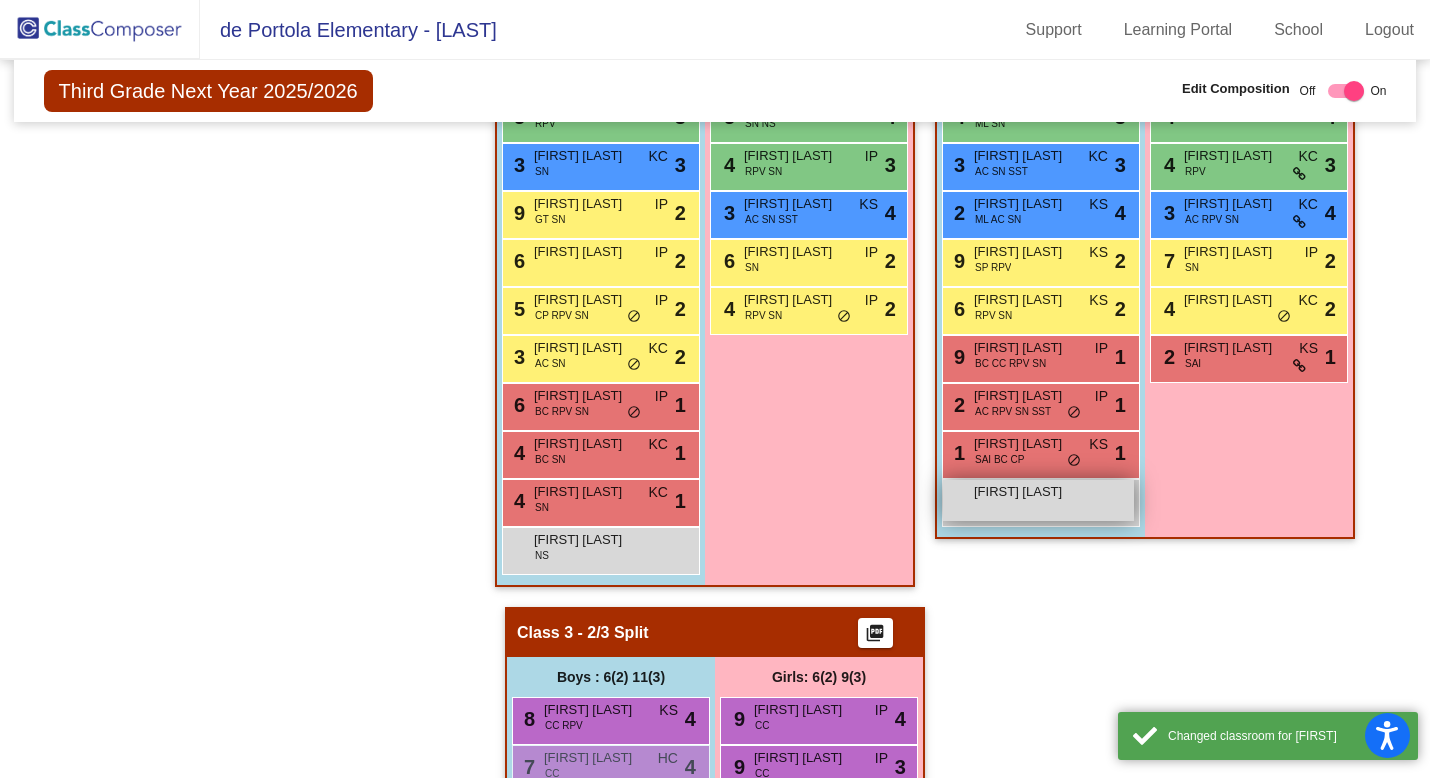 click on "Liam Kapadia lock do_not_disturb_alt" at bounding box center [1038, 500] 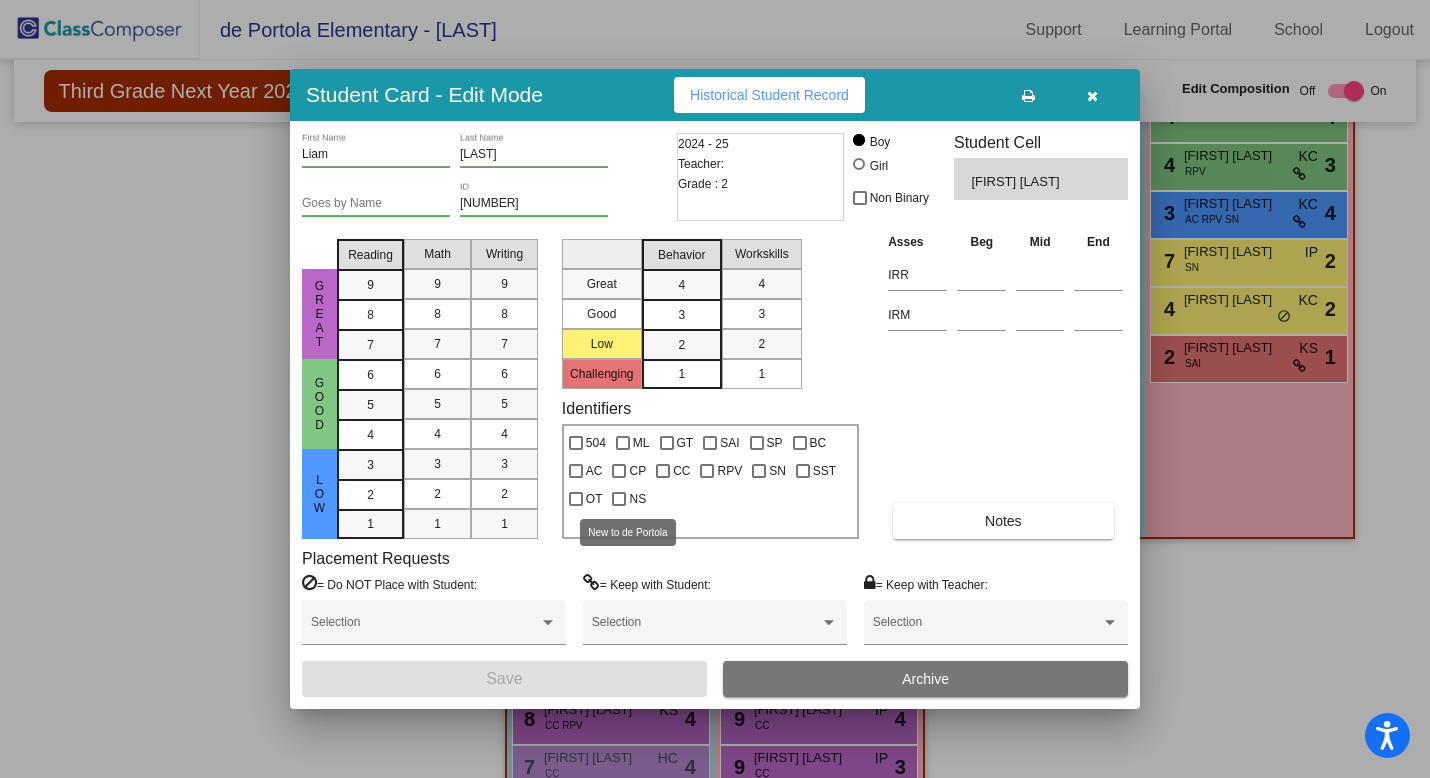 click on "NS" at bounding box center [629, 496] 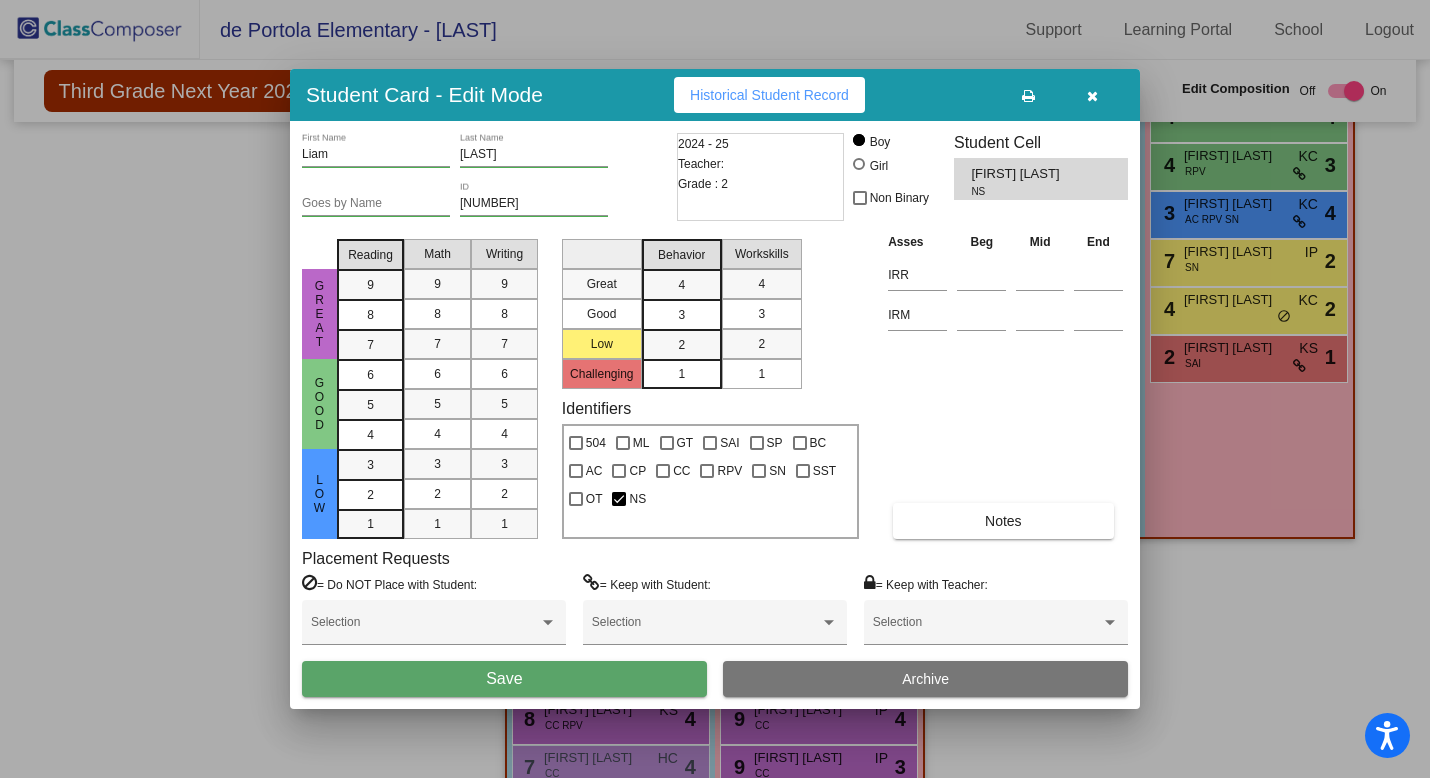 click on "Save" at bounding box center [504, 678] 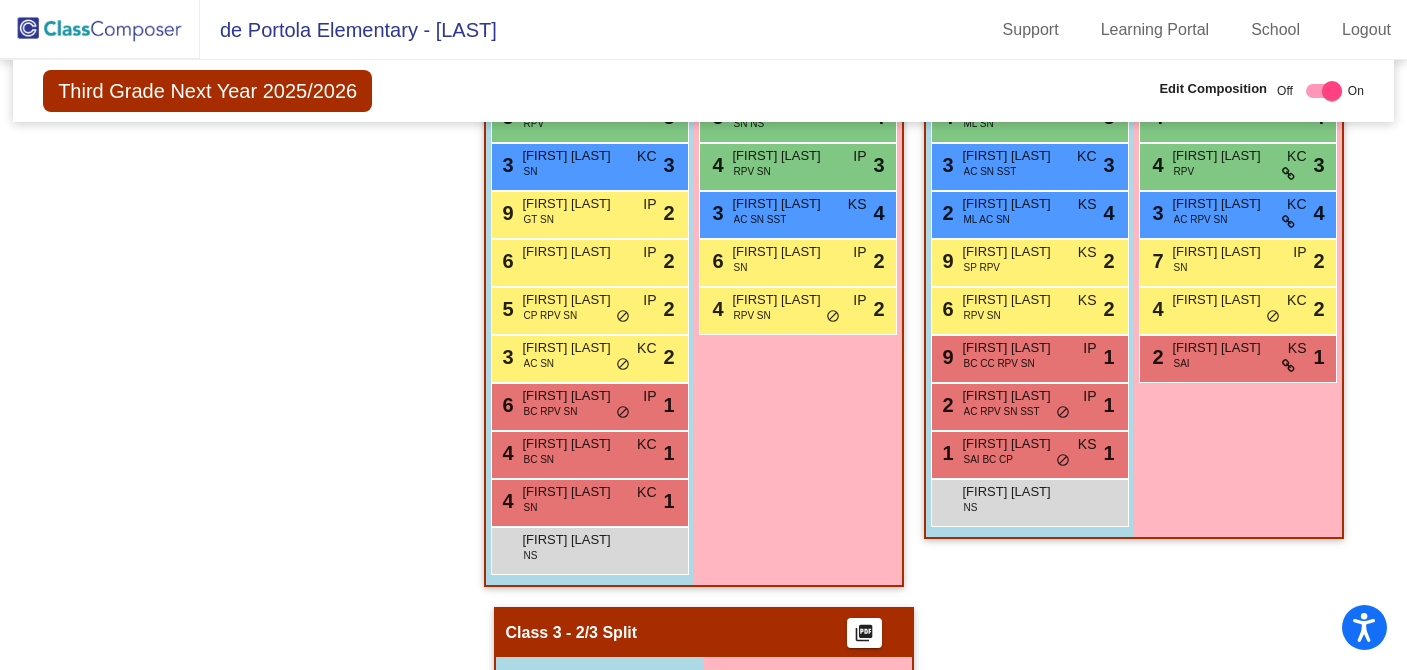 click 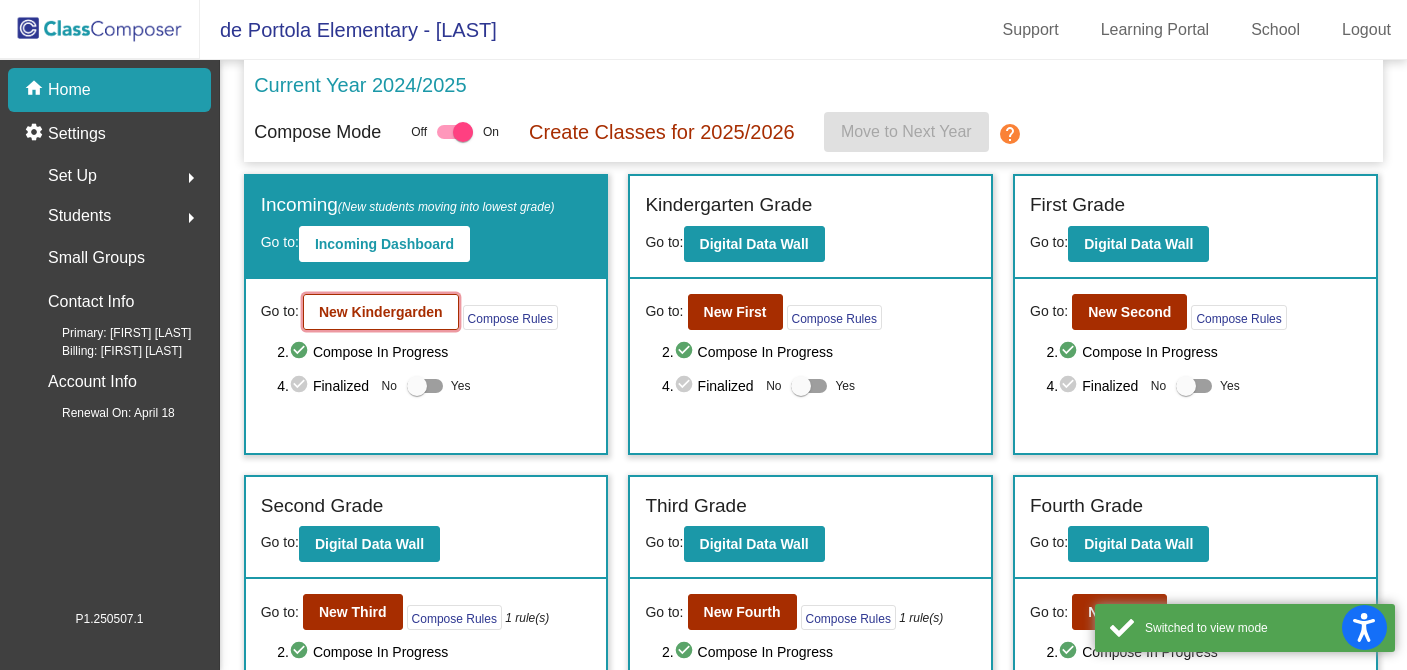 click on "New Kindergarden" 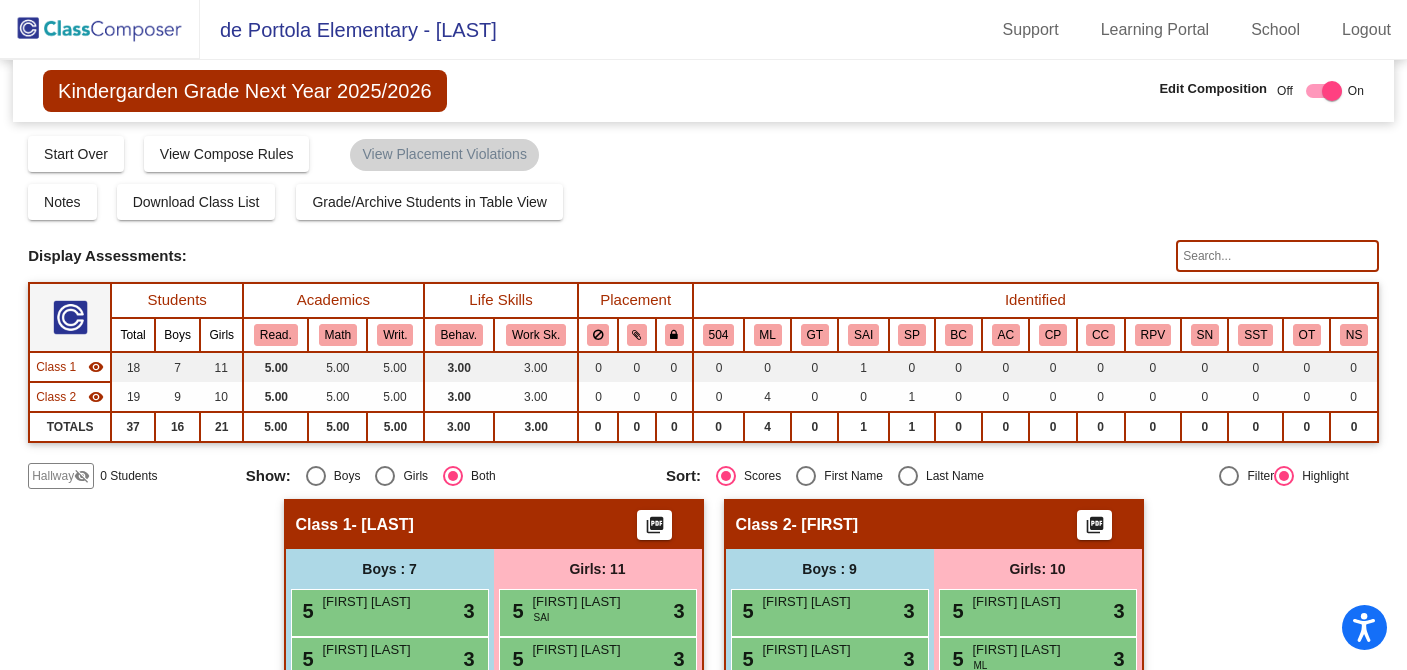 click 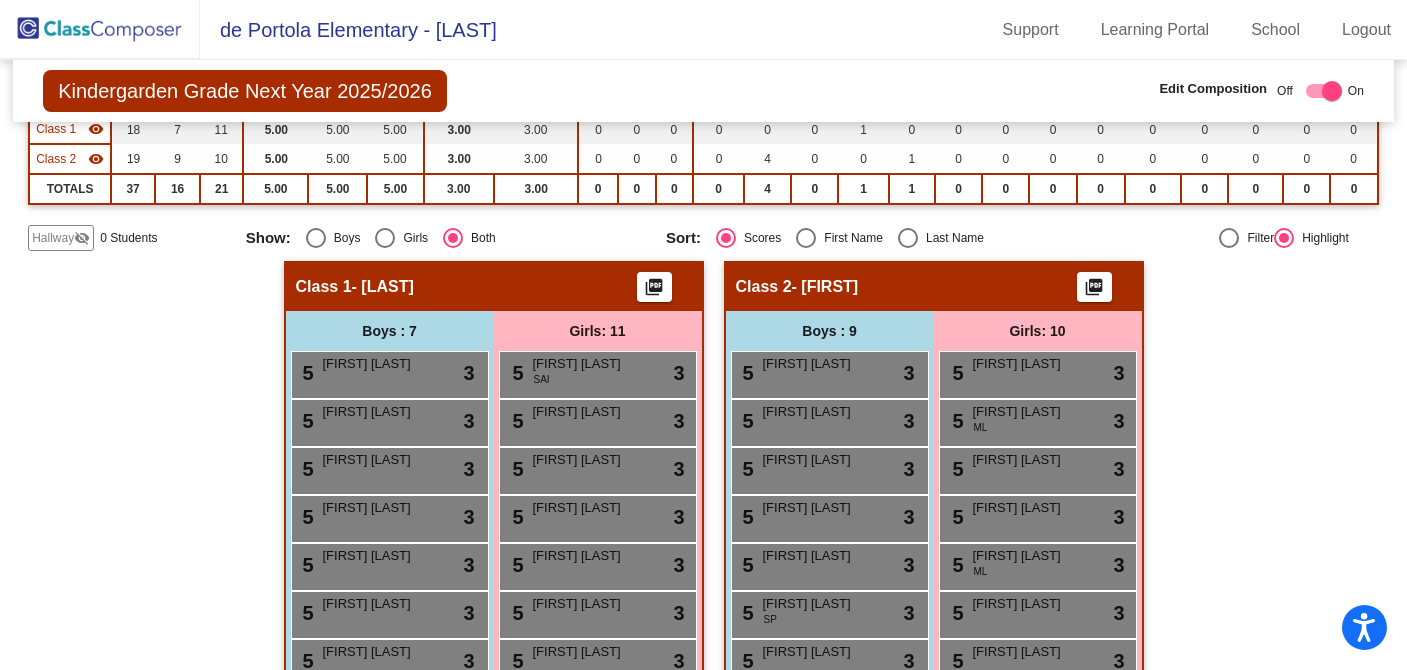 scroll, scrollTop: 478, scrollLeft: 0, axis: vertical 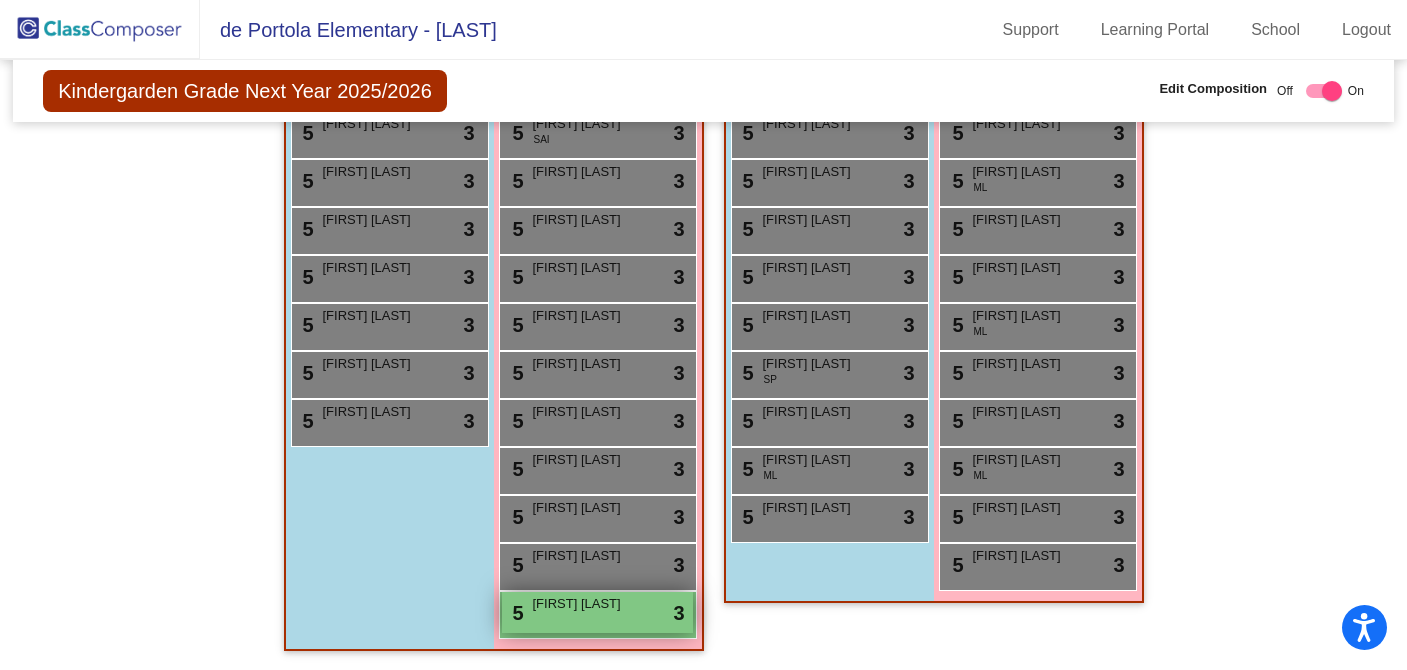 type on "kiana" 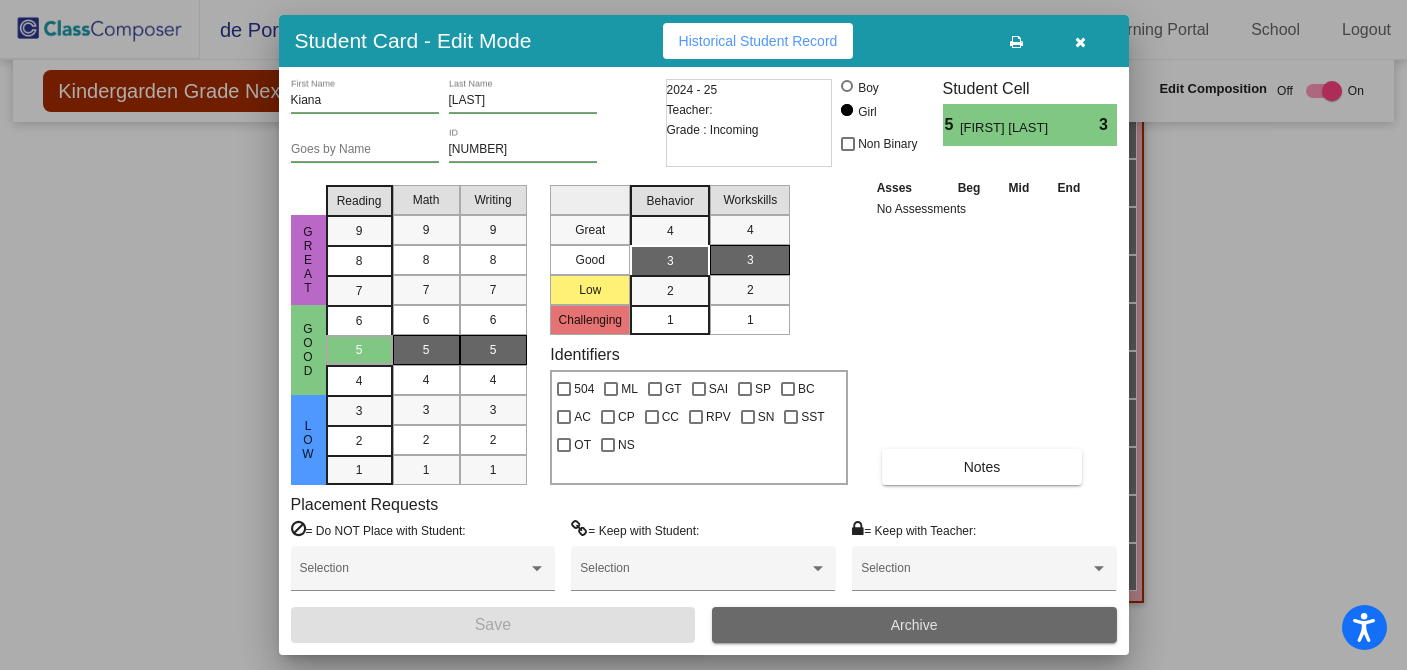 click on "Archive" at bounding box center [914, 625] 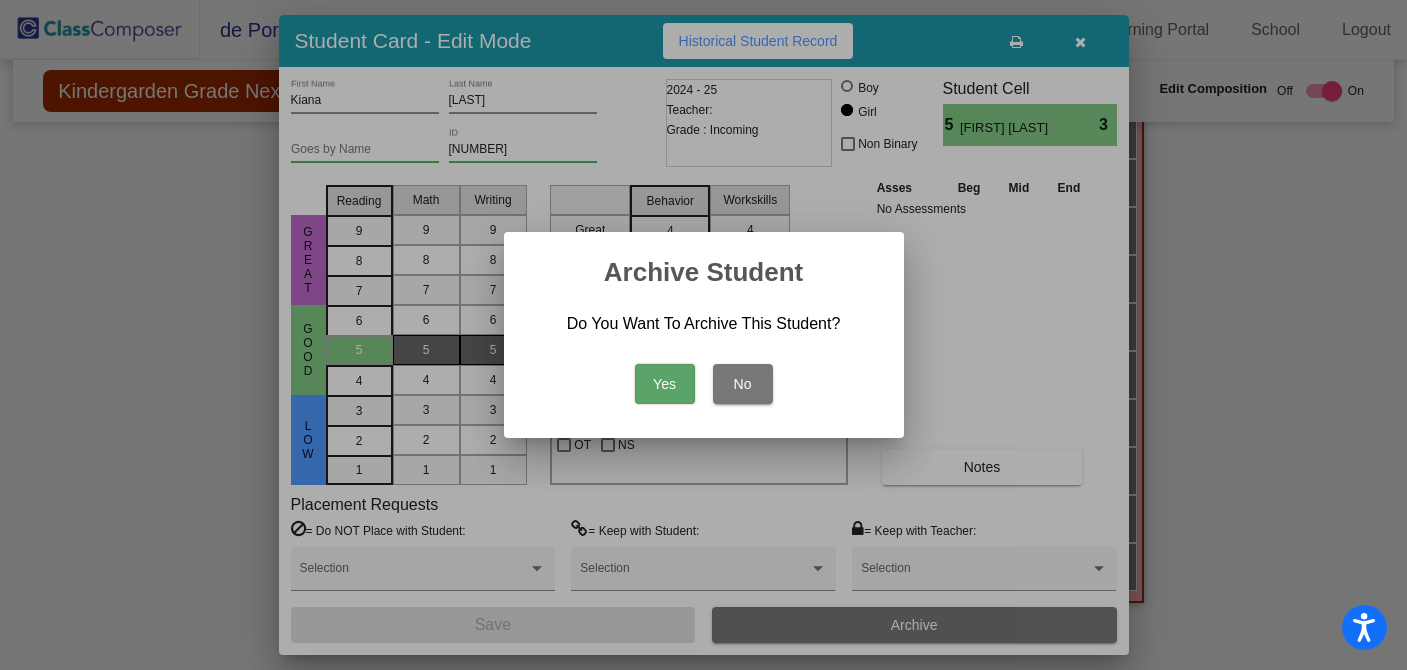 click on "Yes" at bounding box center (665, 384) 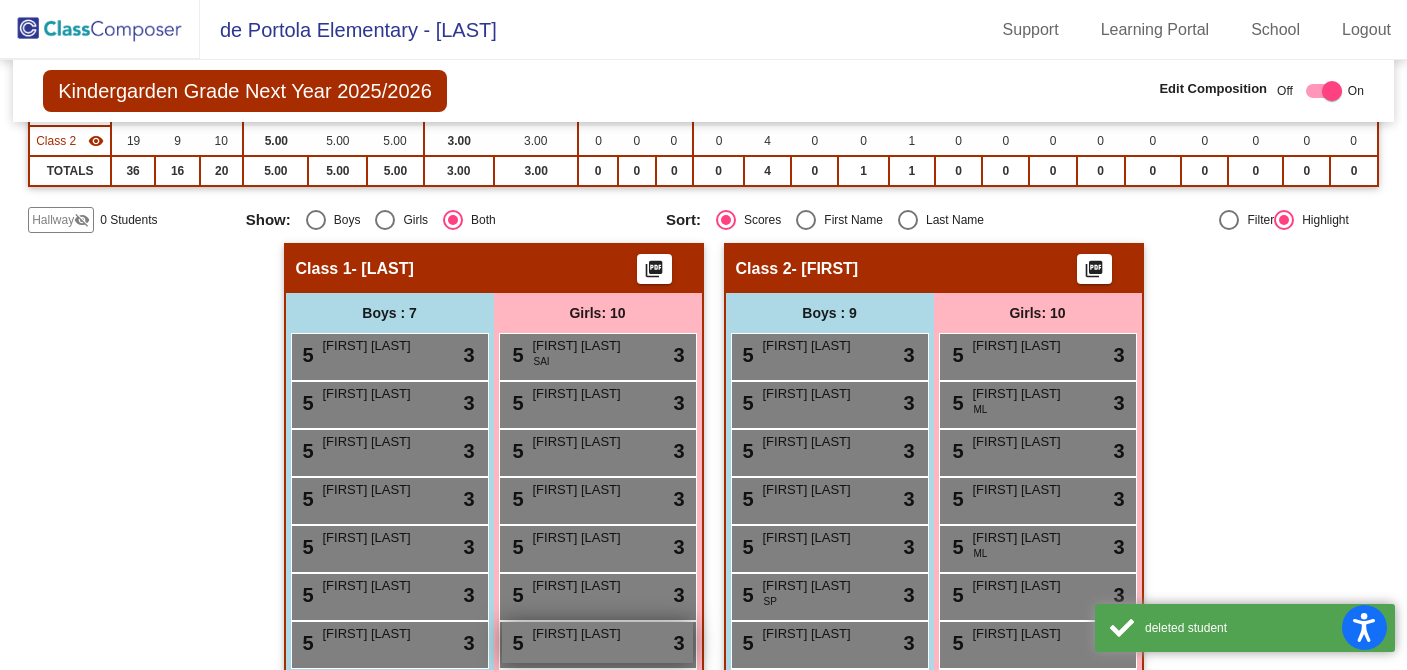 scroll, scrollTop: 0, scrollLeft: 0, axis: both 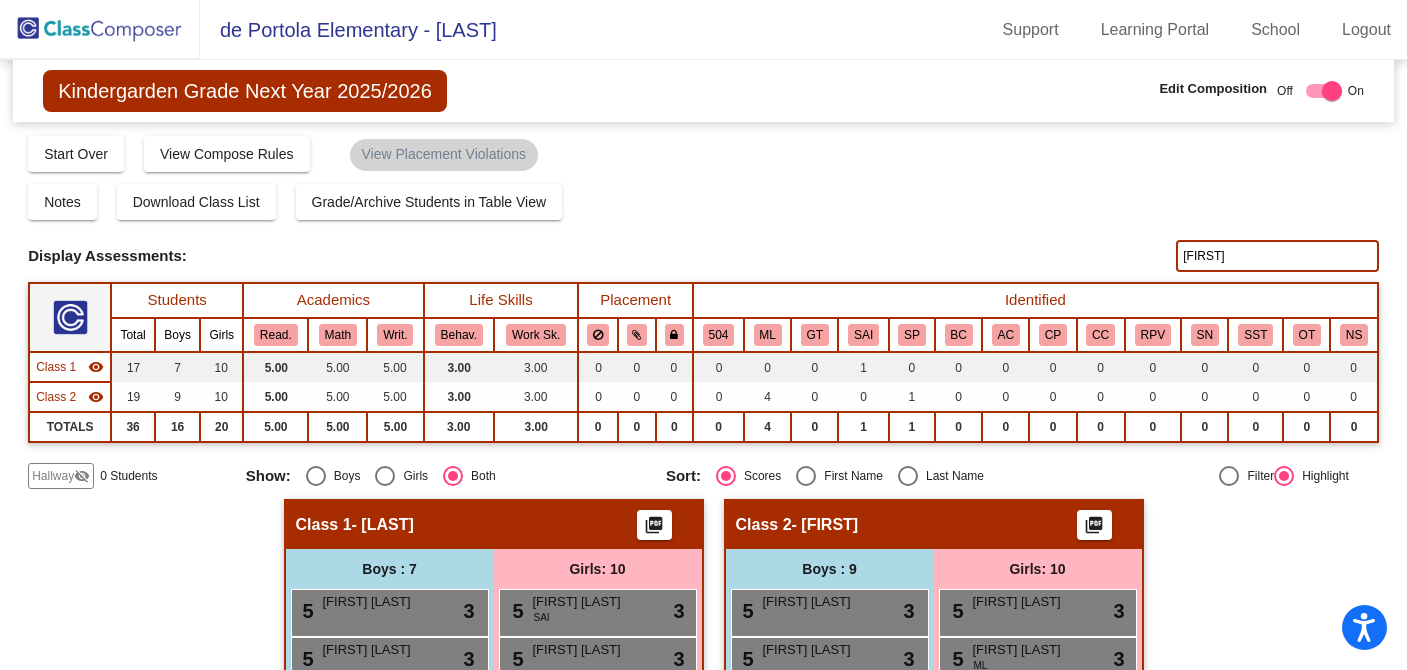 click 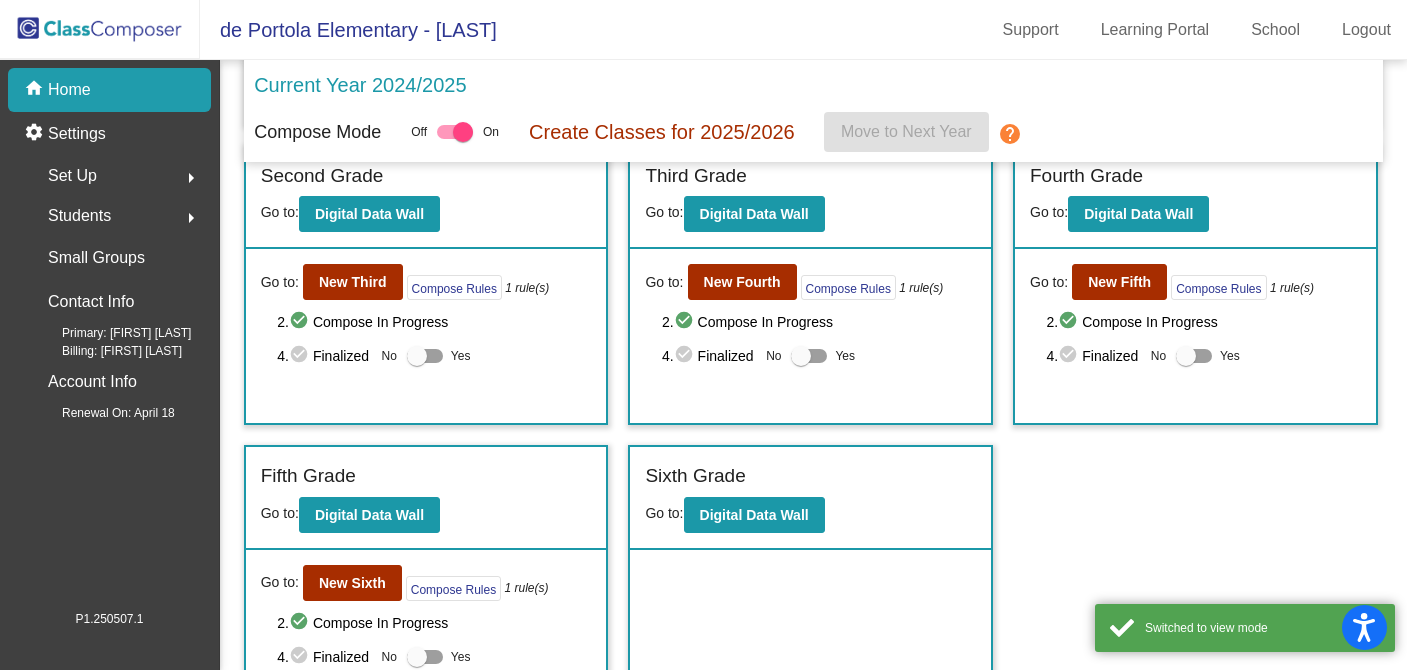 scroll, scrollTop: 386, scrollLeft: 0, axis: vertical 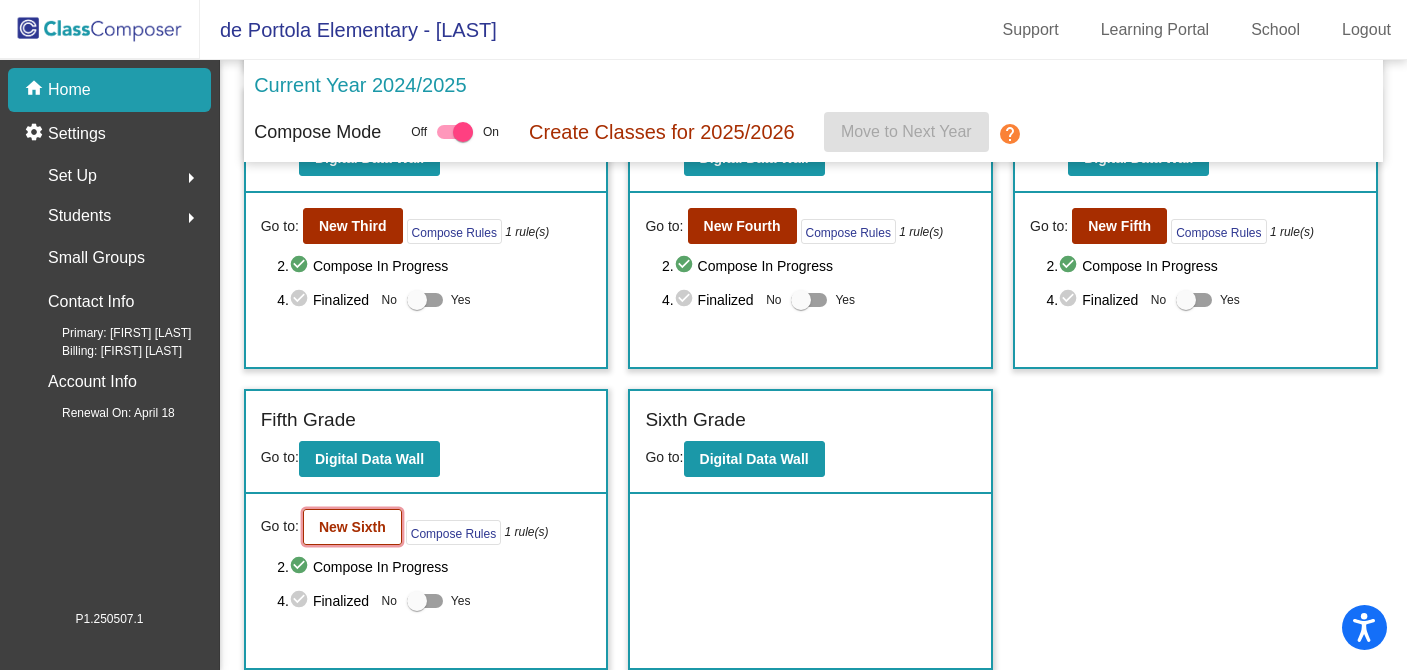 click on "New Sixth" 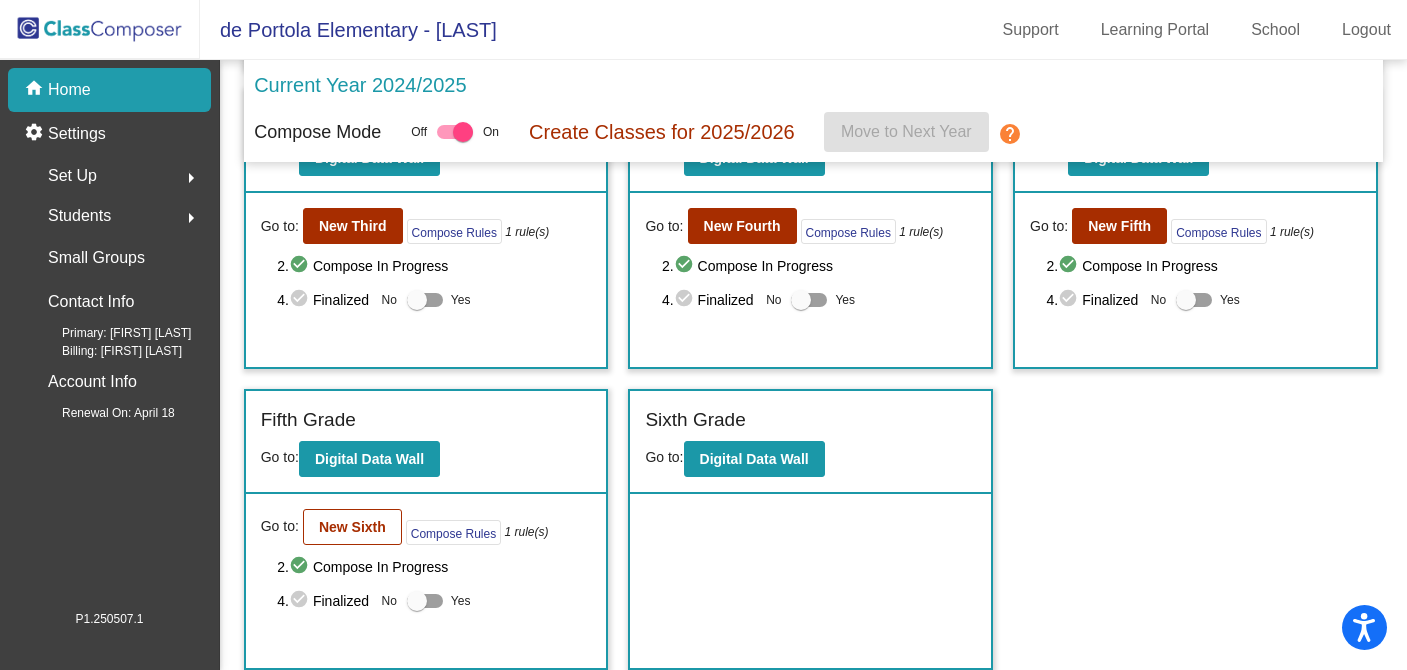 scroll, scrollTop: 0, scrollLeft: 0, axis: both 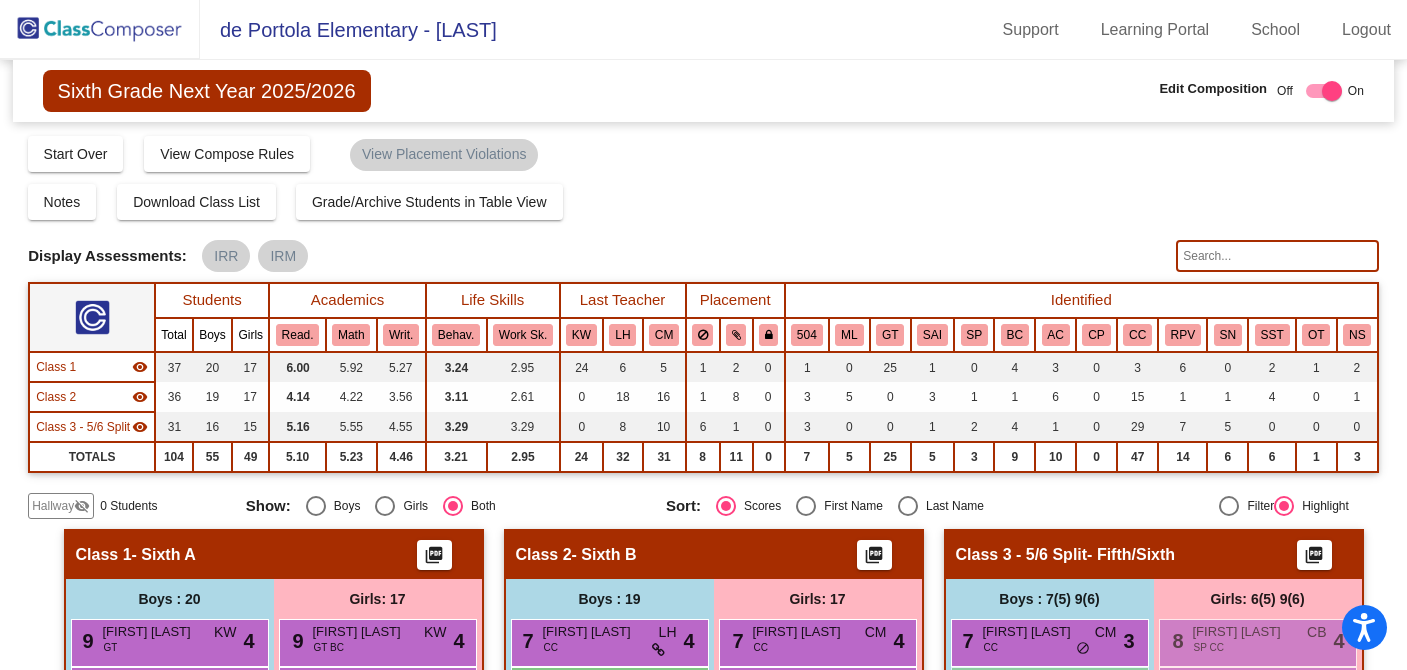 click on "Display Scores for Years:   2023 - 2024   2024 - 2025  Grade/Archive Students in Table View   Download   New Small Group   Saved Small Group   Compose   Start Over   Submit Classes  Compose has been submitted  Check for Incomplete Scores  View Compose Rules   View Placement Violations  Notes   Download Class List   Import Students   Grade/Archive Students in Table View   New Small Group   Saved Small Group  Display Scores for Years:   2023 - 2024   2024 - 2025 Display Assessments: IRR IRM Students Academics Life Skills  Last Teacher  Placement  Identified  Total Boys Girls  Read.   Math   Writ.   Behav.   Work Sk.   KW   LH   CM   504   ML   GT   SAI   SP   BC   AC   CP   CC   RPV   SN   SST   OT   NS  Hallway  visibility_off  0 0 0                 0   0   0   0   0   0   0   0   0   0   0   0   0   0   0   0   0   0   0   0  Class 1  visibility  37 20 17  6.00   5.92   5.27   3.24   2.95   24   6   5   1   2   0   1   0   25   1   0   4   3   0   3   6   0   2   1   2  Class 2  visibility  36 19 17  0" 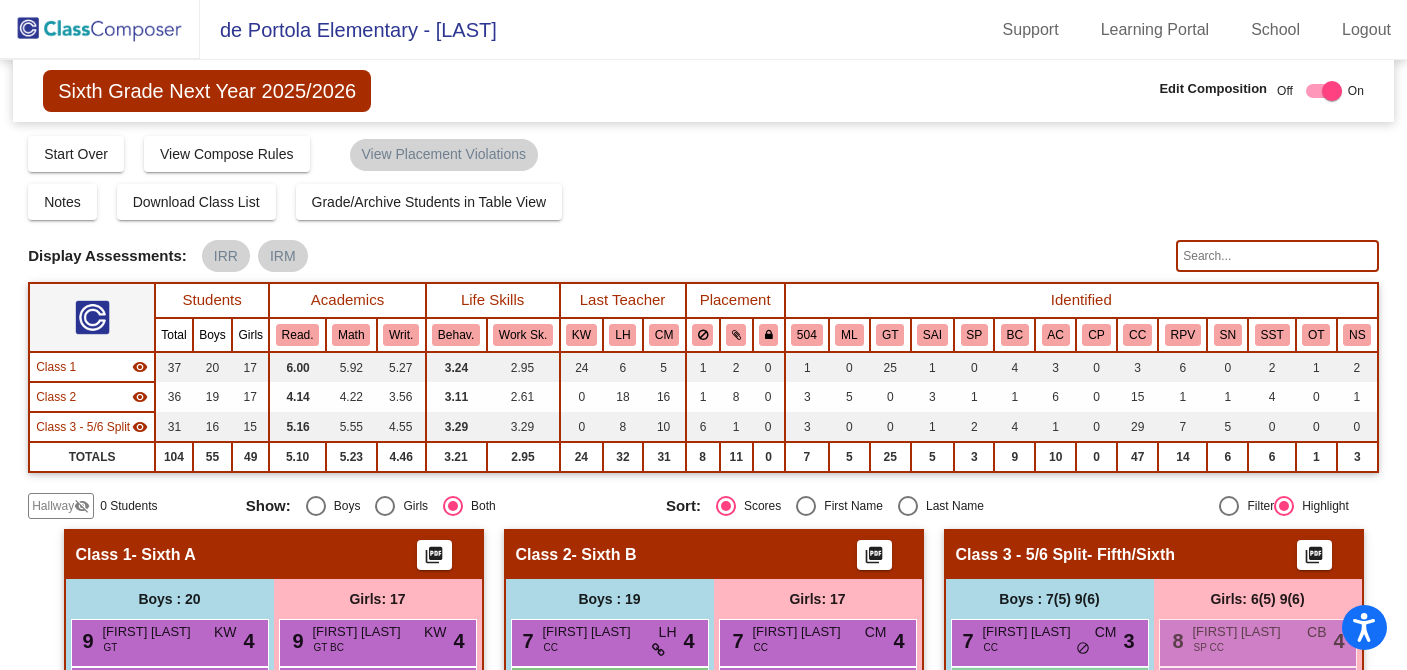 click 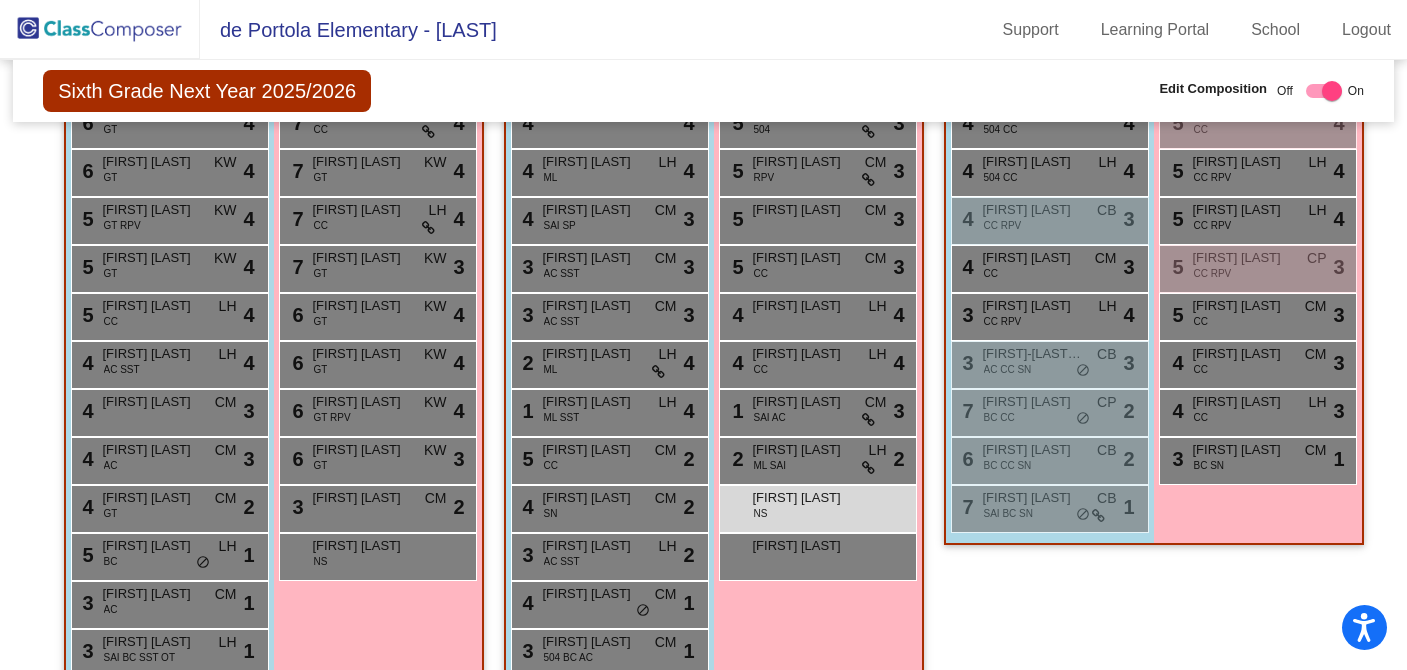scroll, scrollTop: 940, scrollLeft: 0, axis: vertical 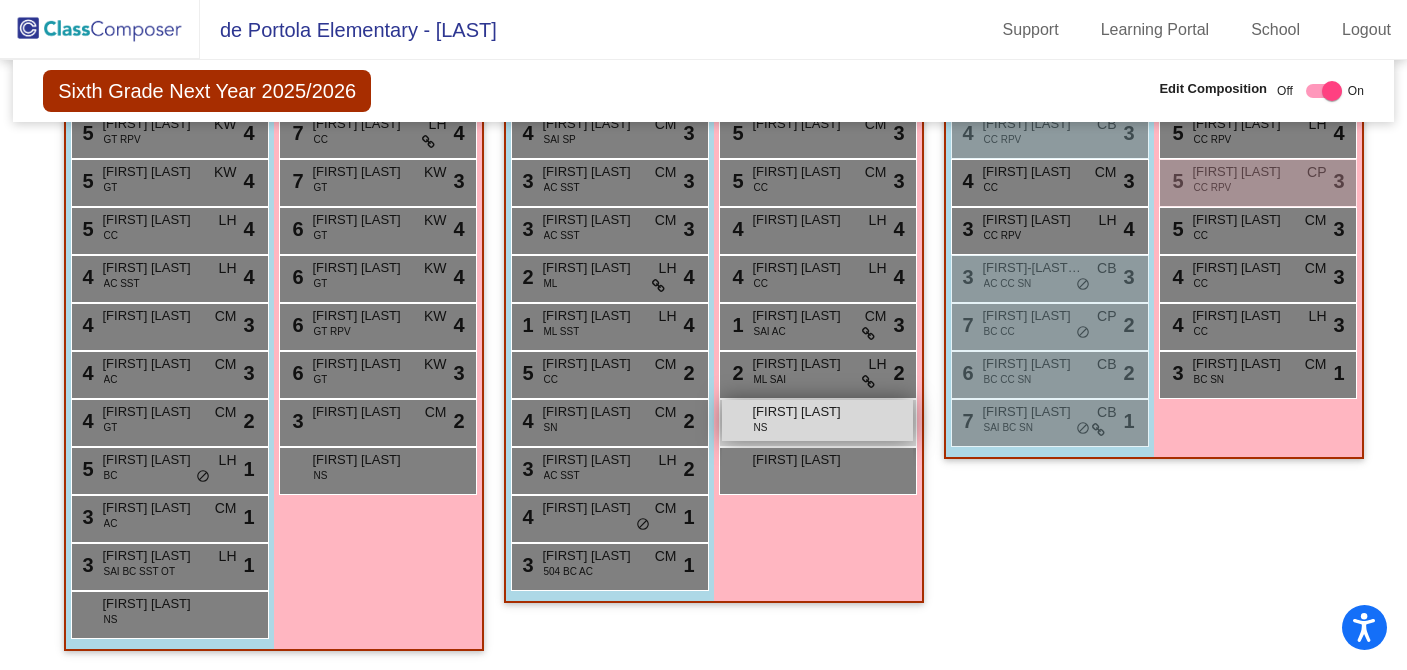 click on "Hayden Ganino NS lock do_not_disturb_alt" at bounding box center (817, 420) 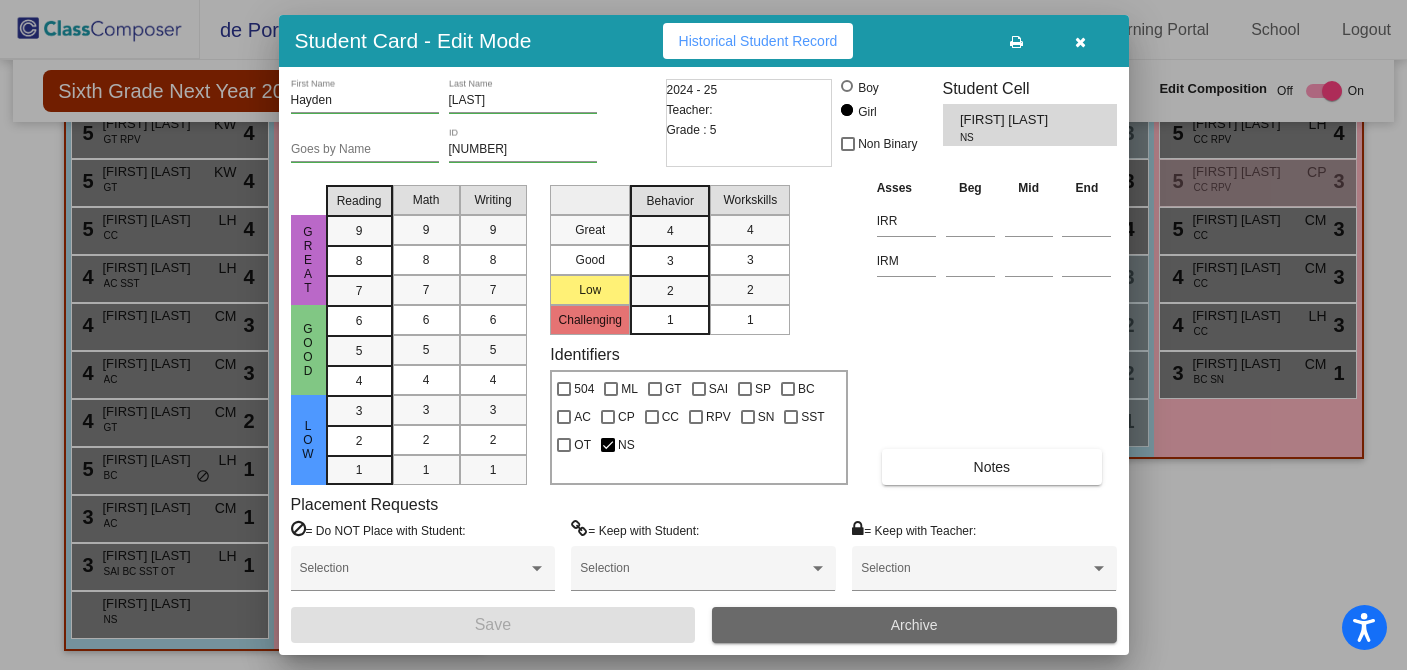 click on "Archive" at bounding box center [914, 625] 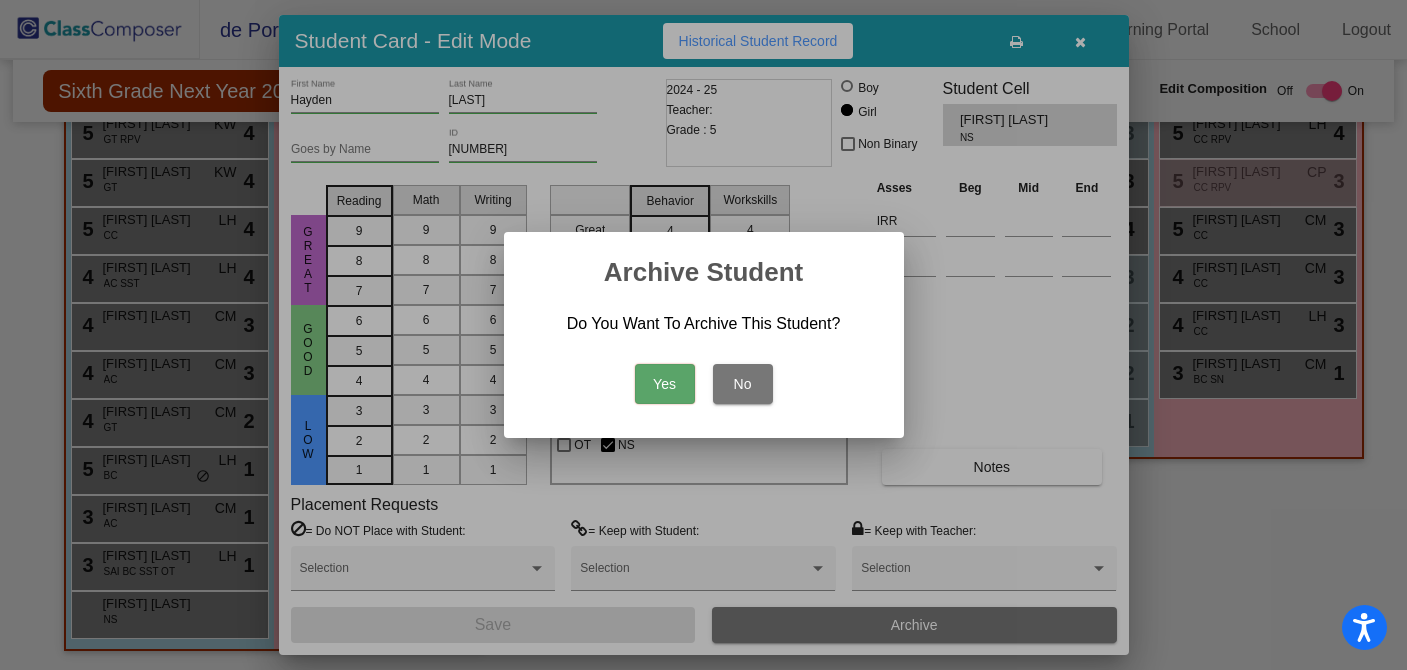 click on "Yes" at bounding box center (665, 384) 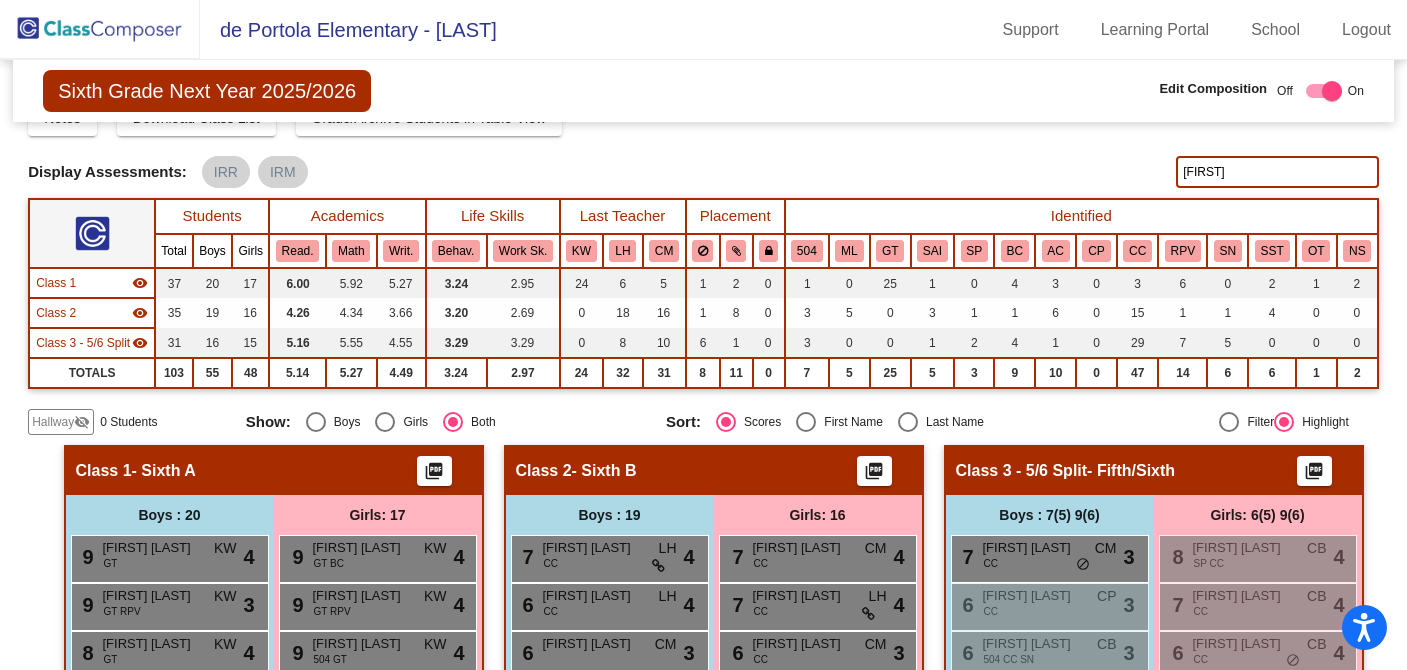scroll, scrollTop: 0, scrollLeft: 0, axis: both 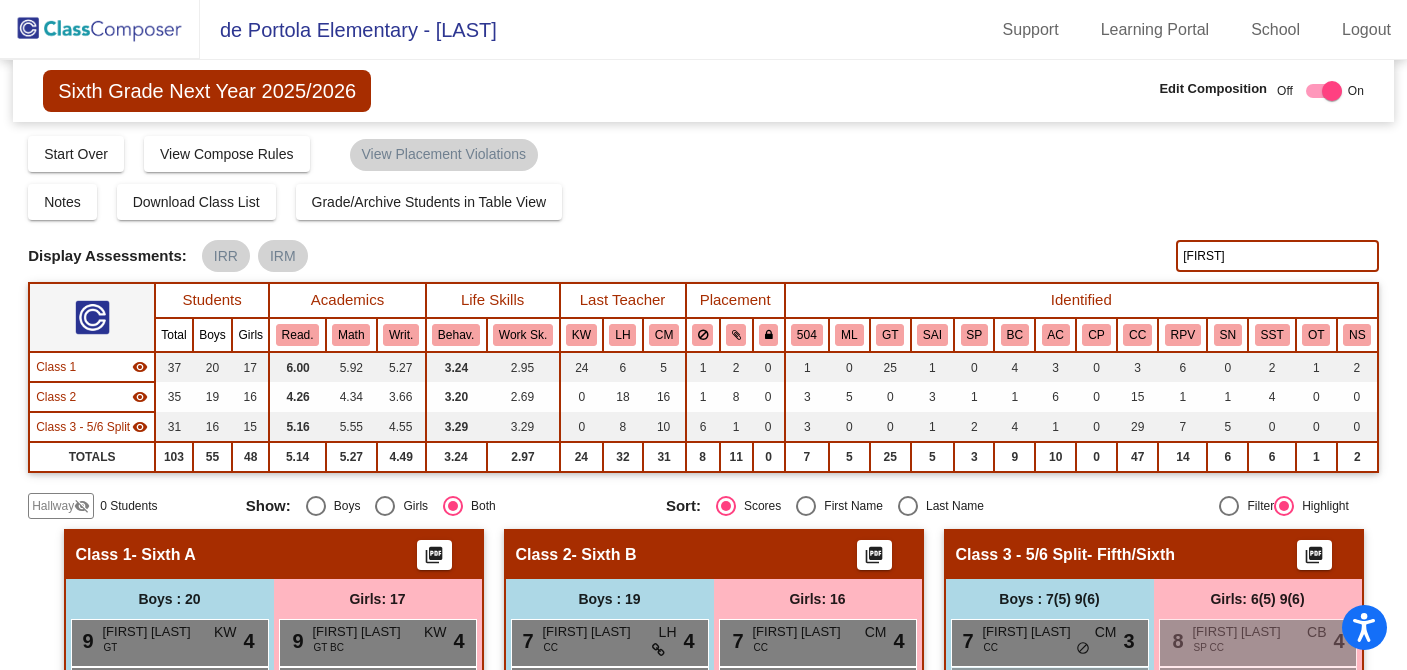 click on "hayden" 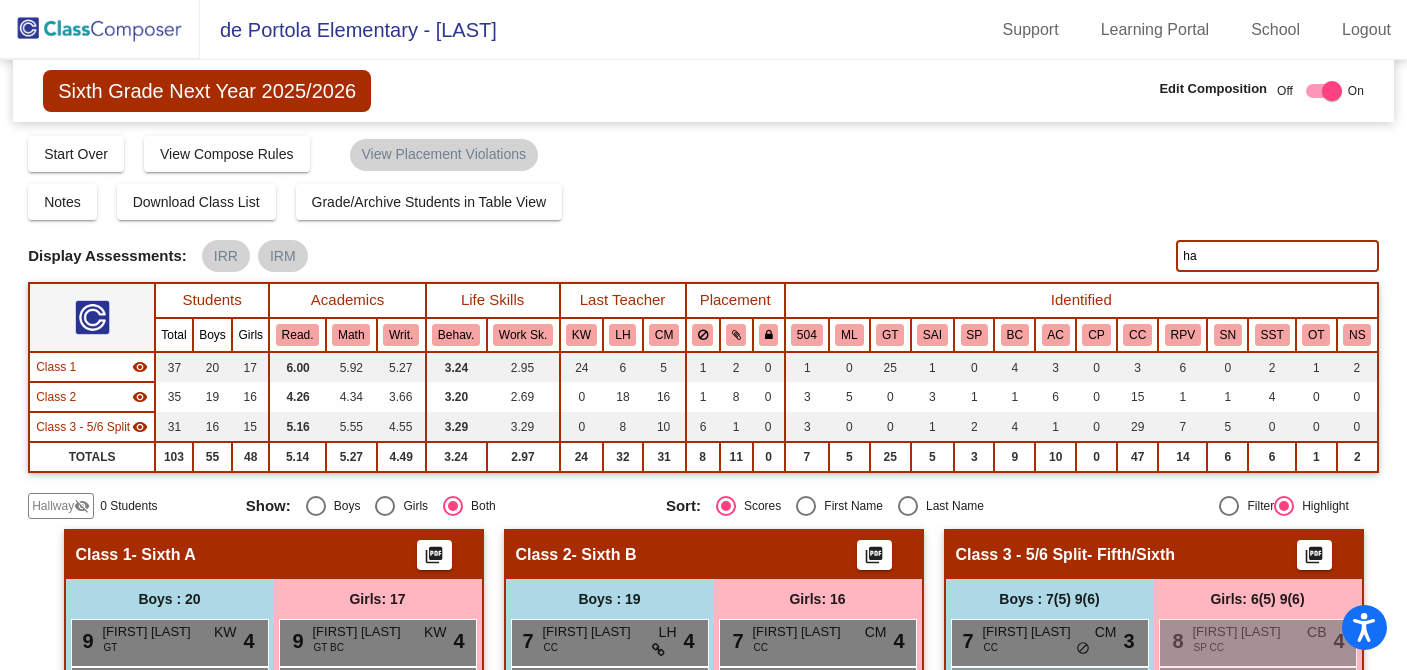 type on "h" 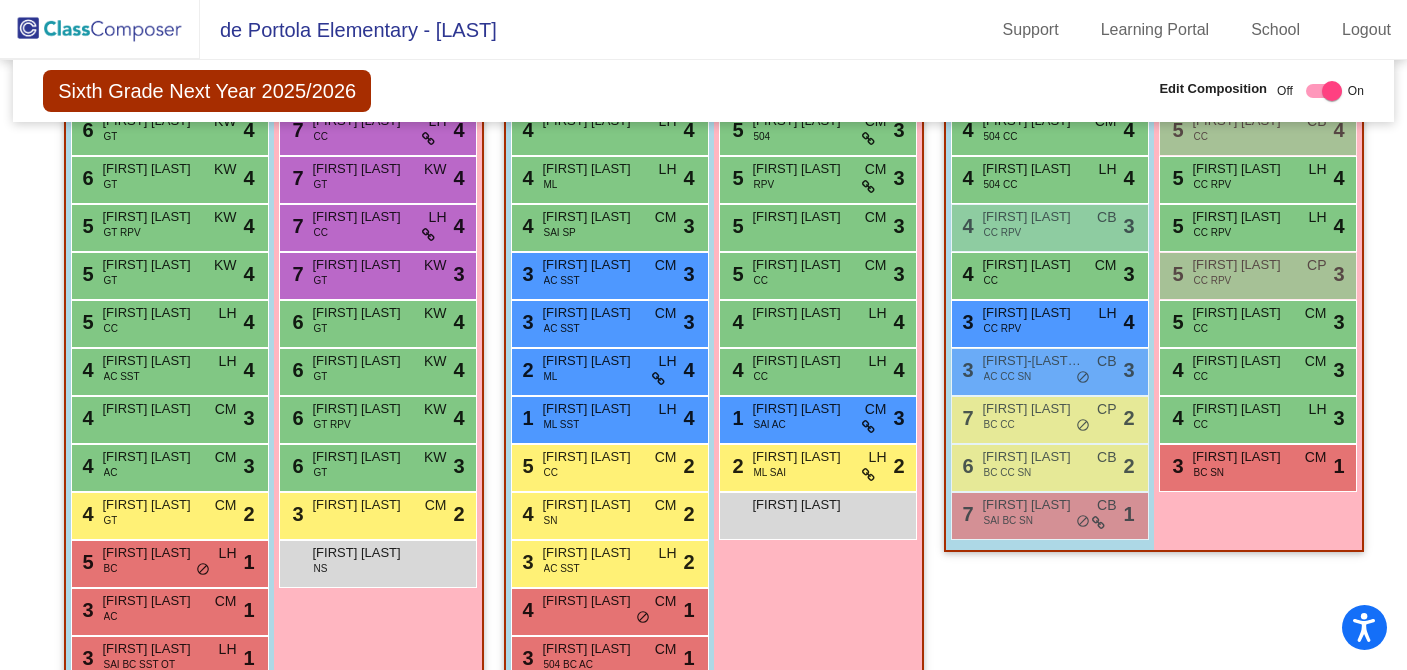scroll, scrollTop: 940, scrollLeft: 0, axis: vertical 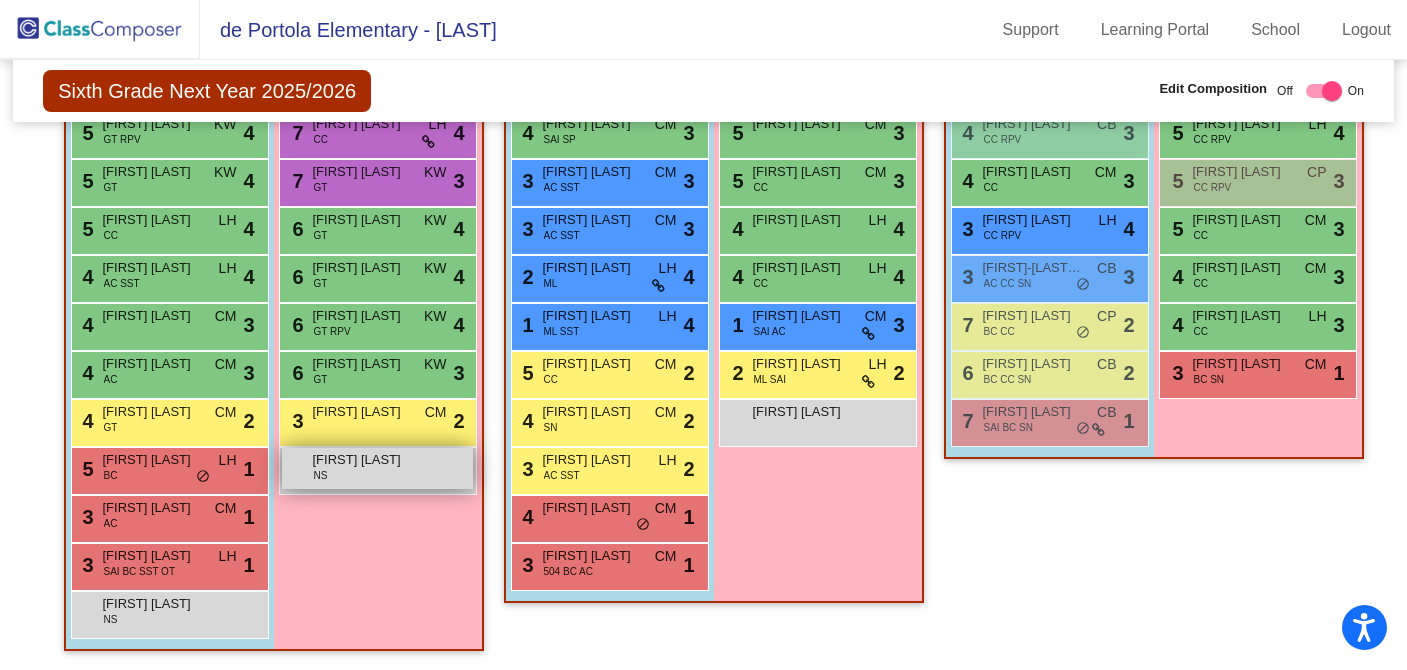 type 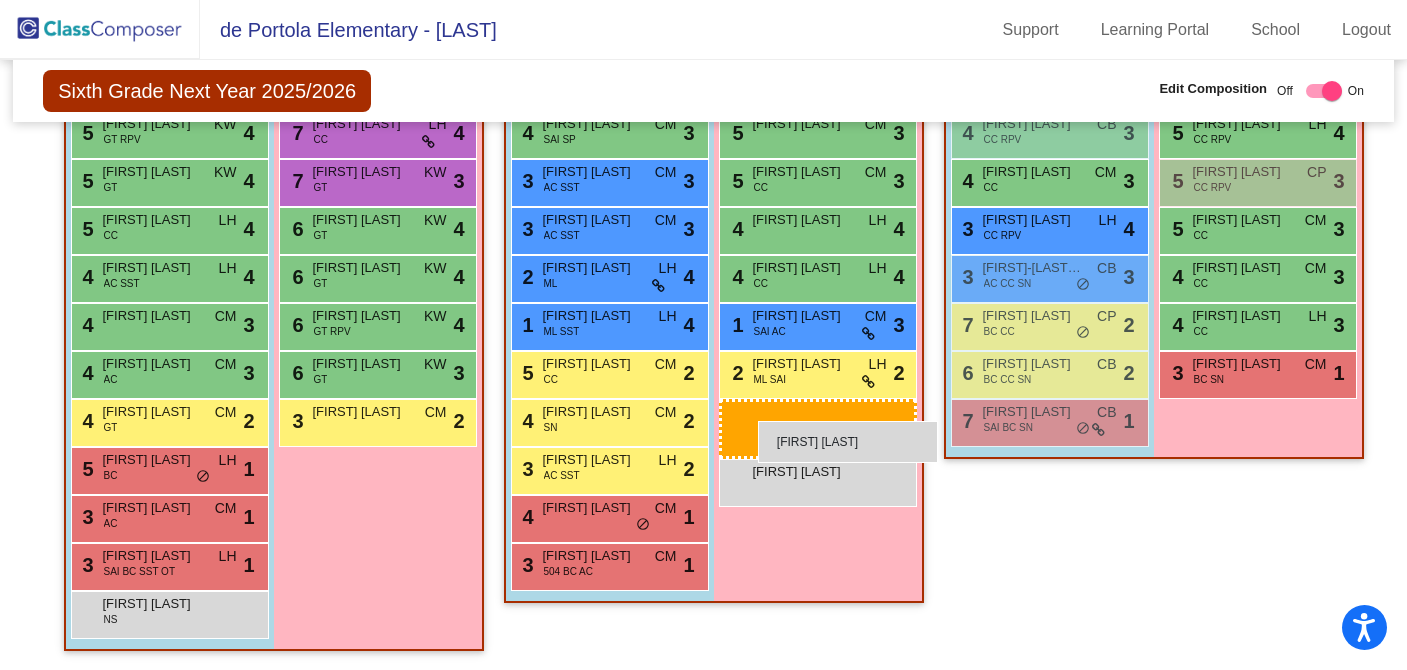 drag, startPoint x: 371, startPoint y: 467, endPoint x: 758, endPoint y: 421, distance: 389.72427 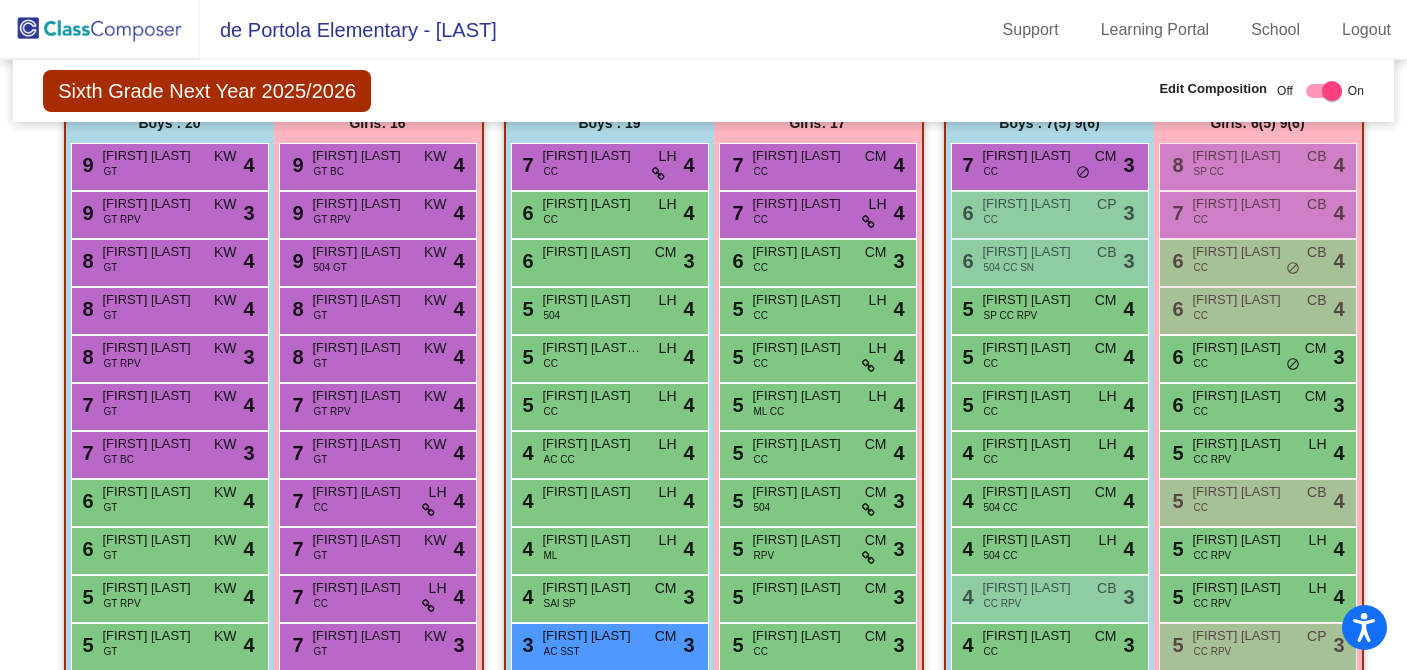 scroll, scrollTop: 0, scrollLeft: 0, axis: both 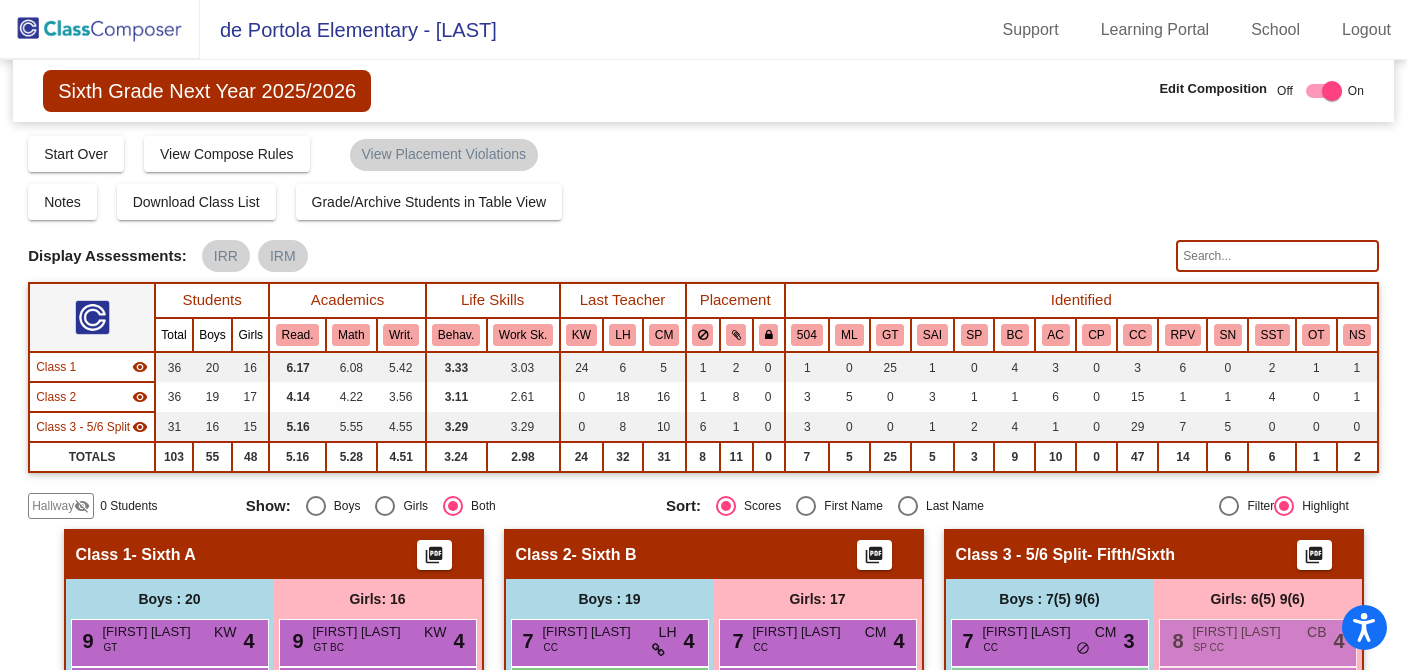 click 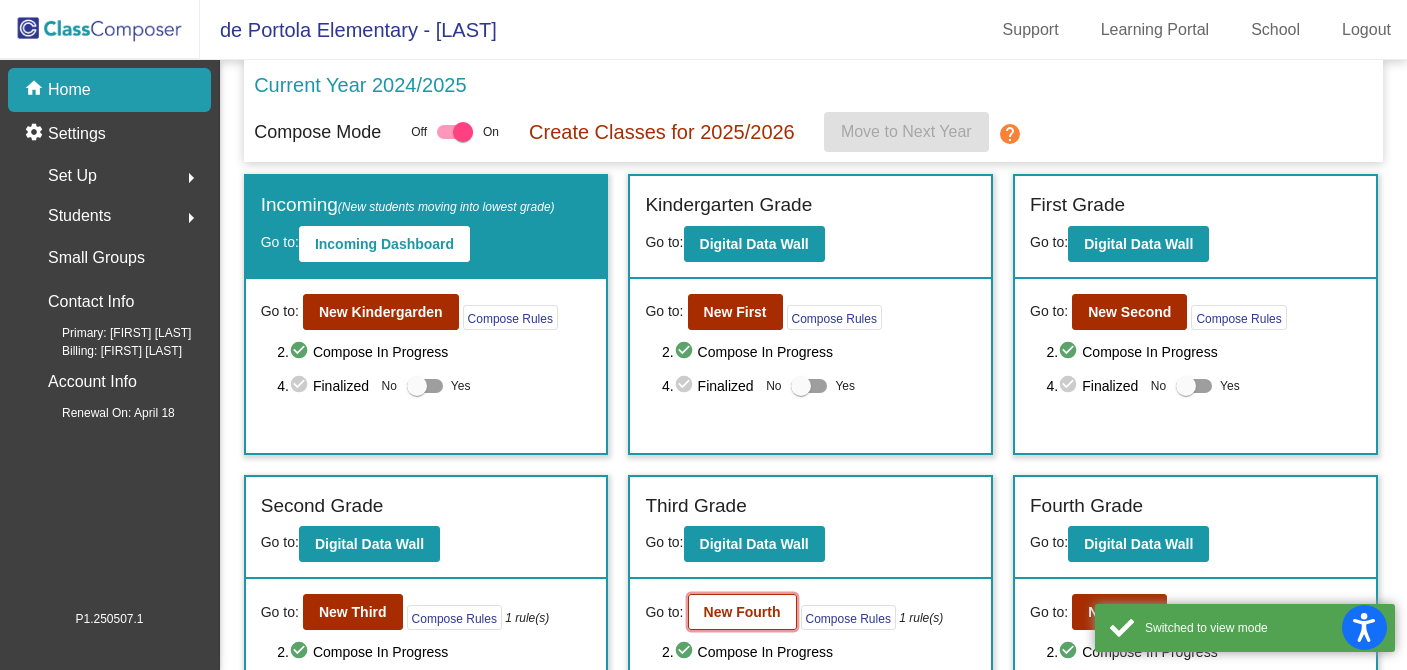 click on "New Fourth" 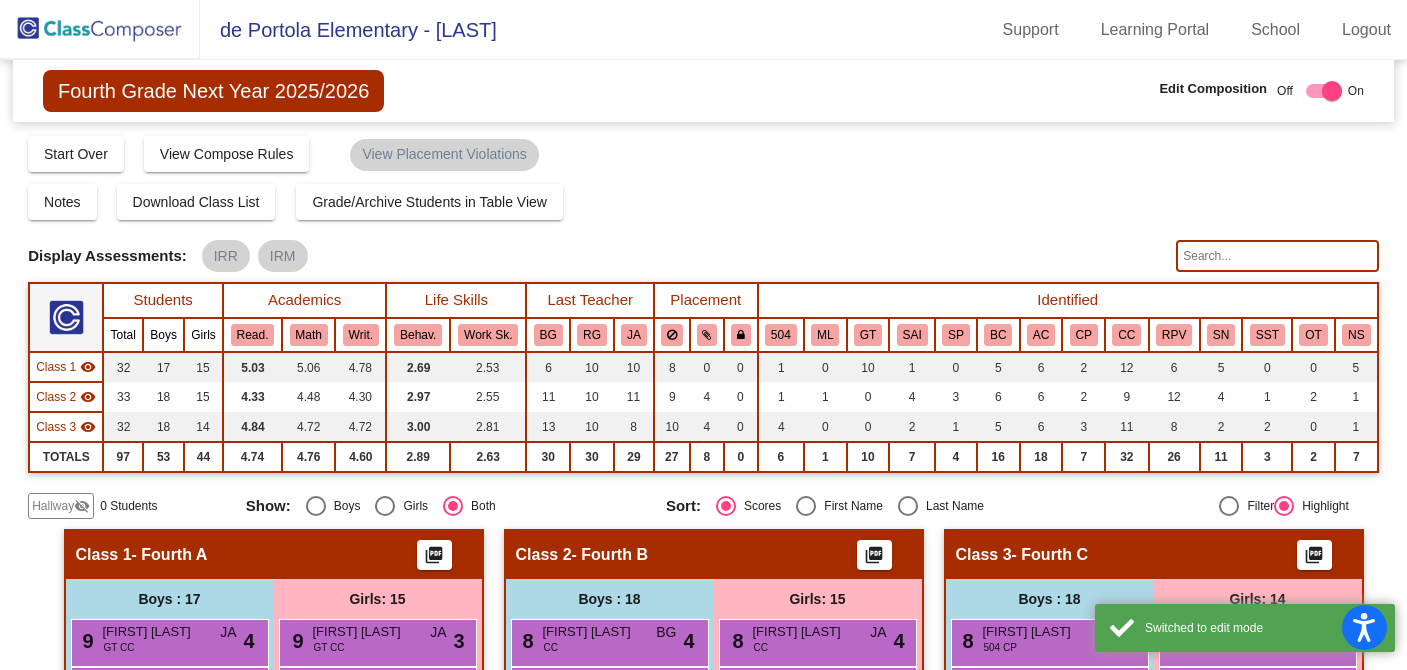 click 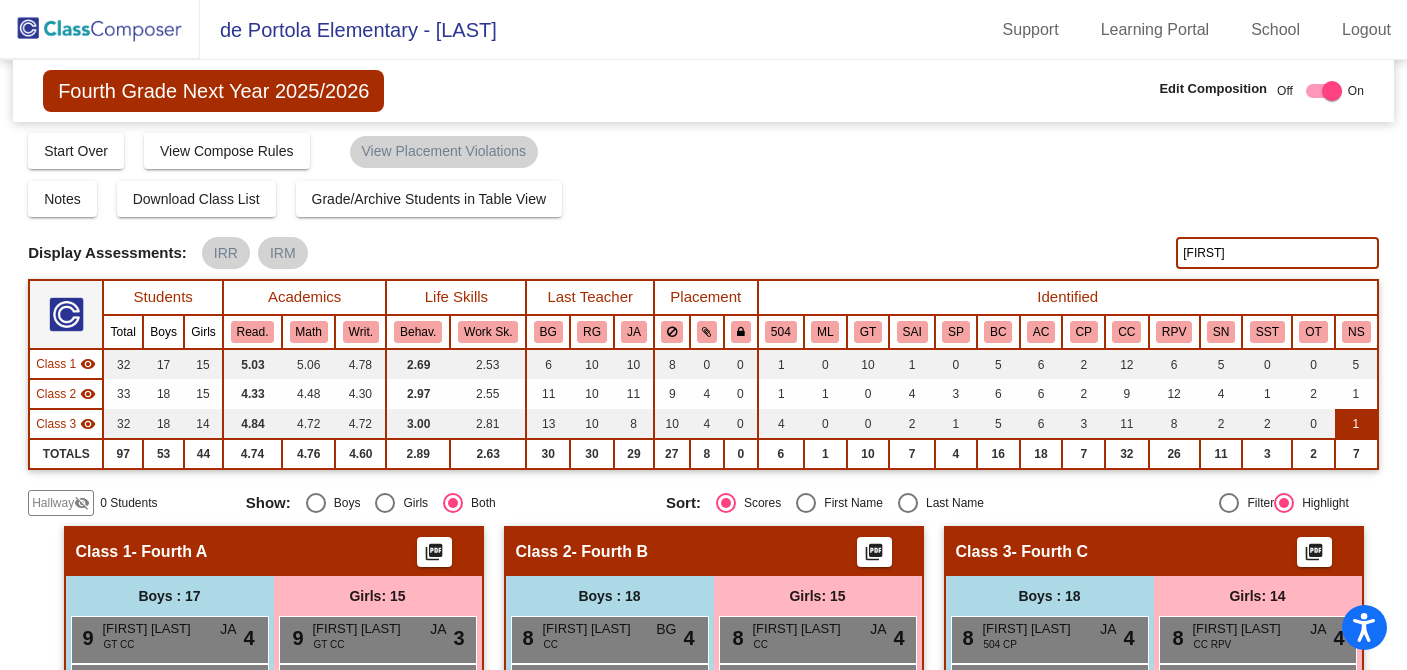 scroll, scrollTop: 0, scrollLeft: 0, axis: both 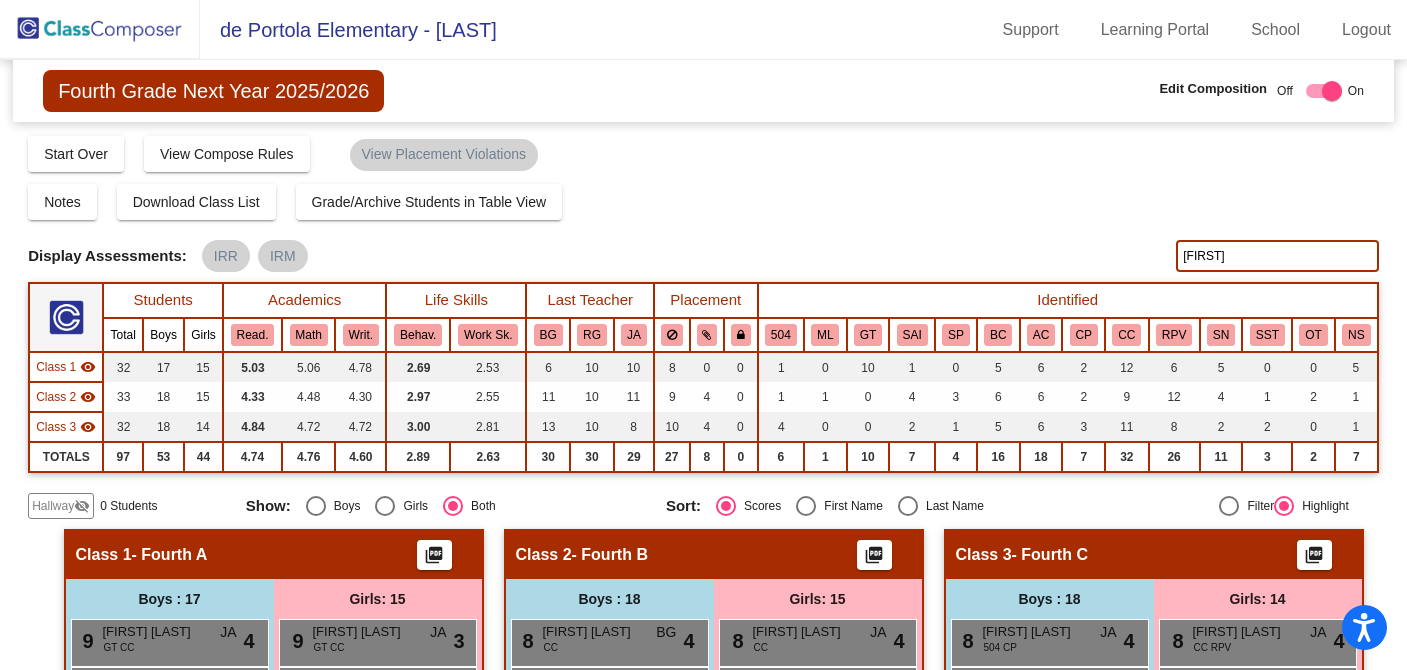 click on "avery" 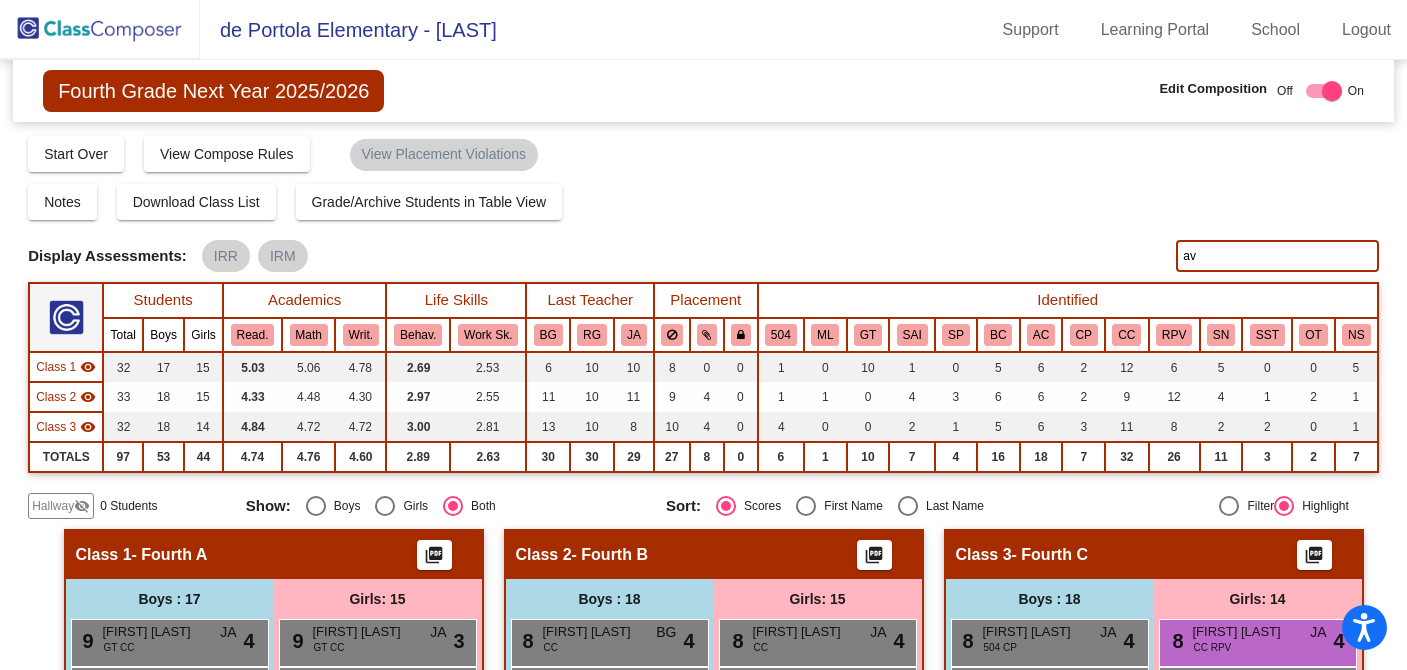 type on "a" 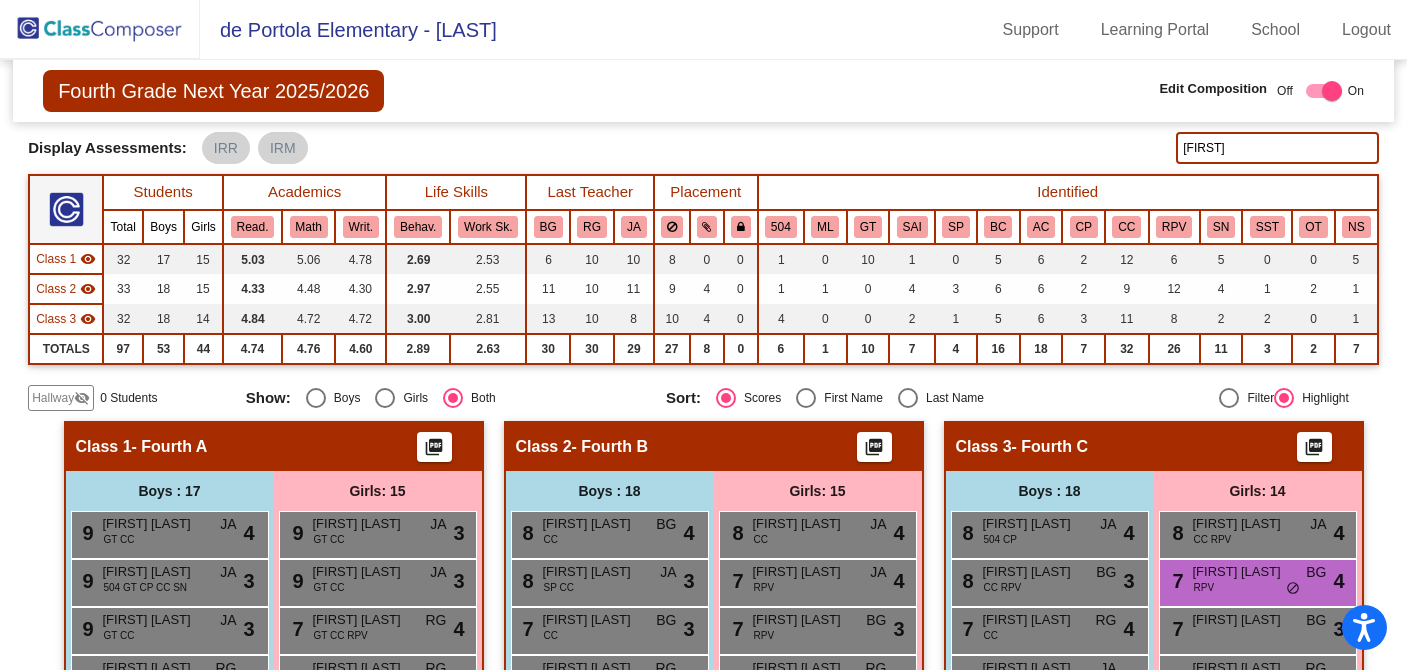 scroll, scrollTop: 0, scrollLeft: 0, axis: both 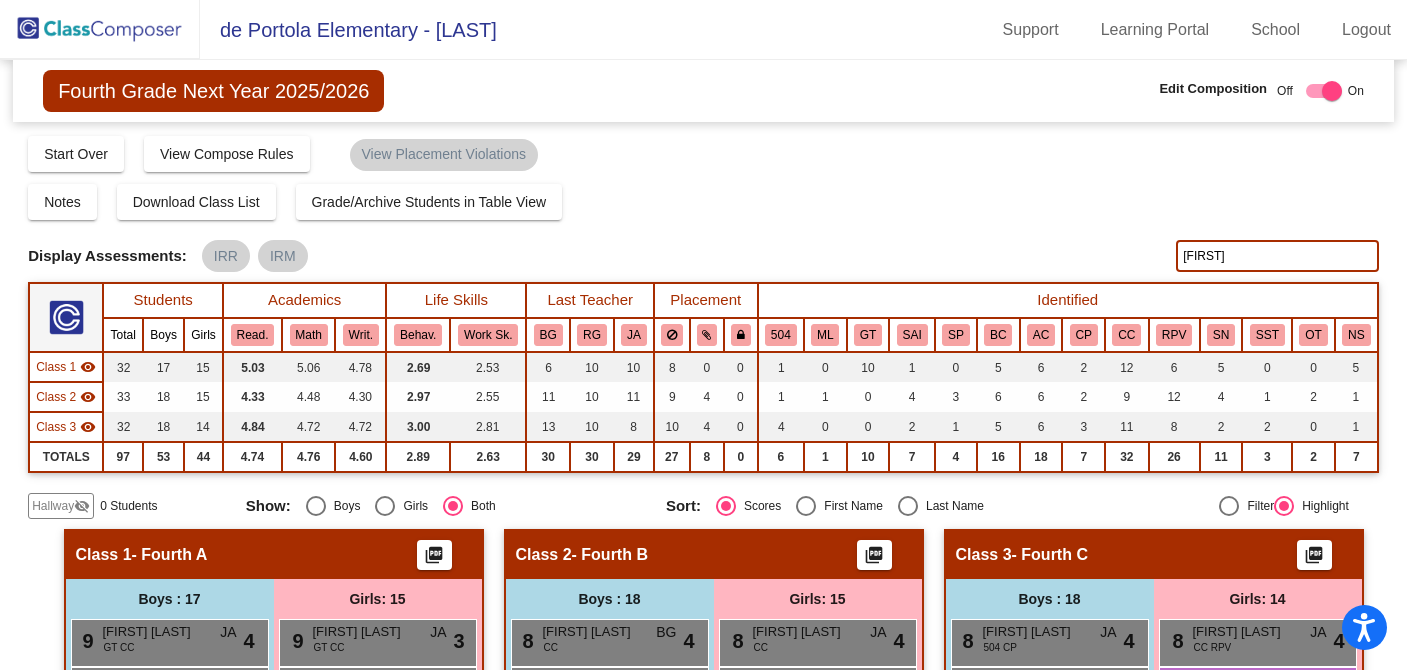 type on "ayla" 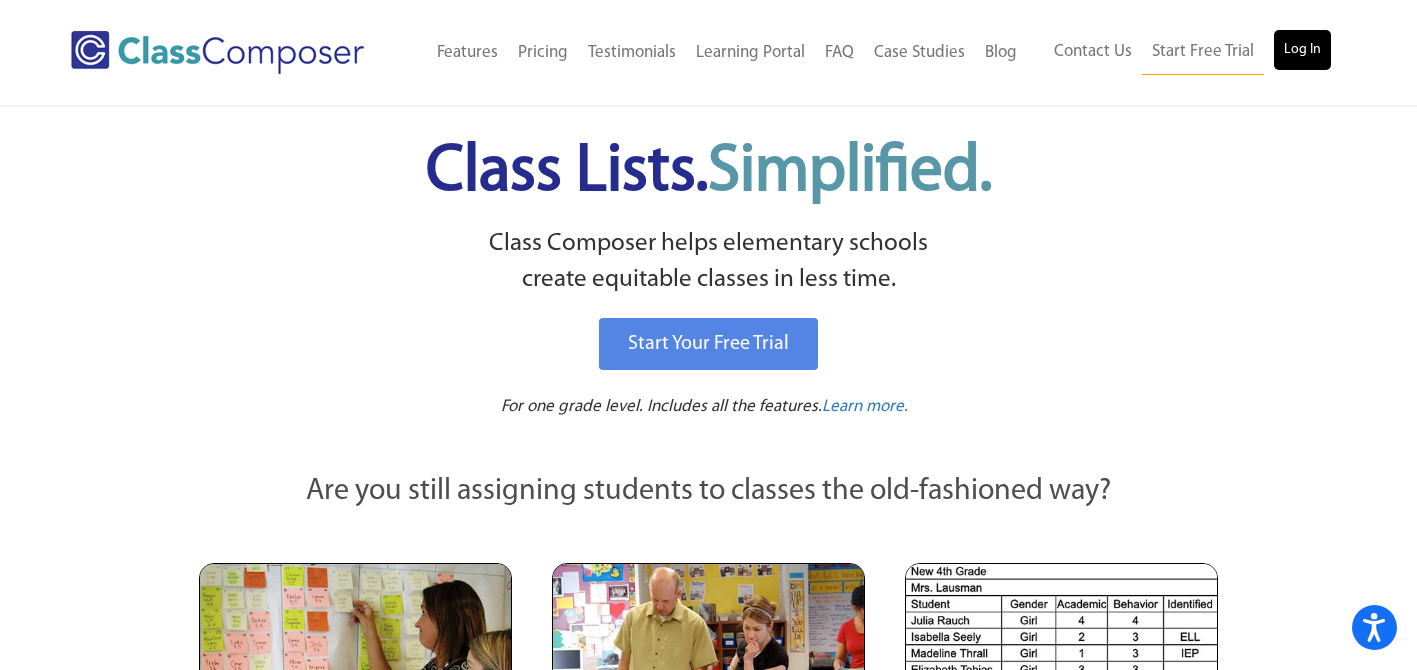 scroll, scrollTop: 0, scrollLeft: 0, axis: both 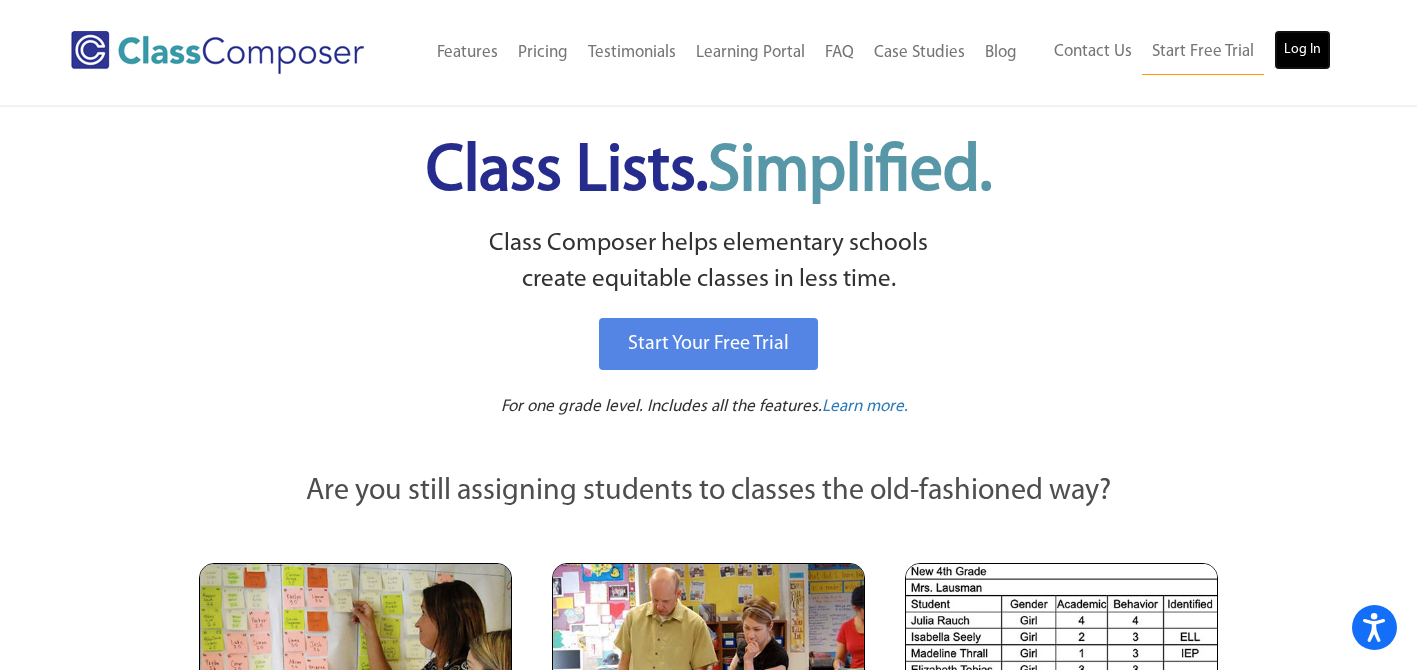 click on "Log In" at bounding box center (1302, 50) 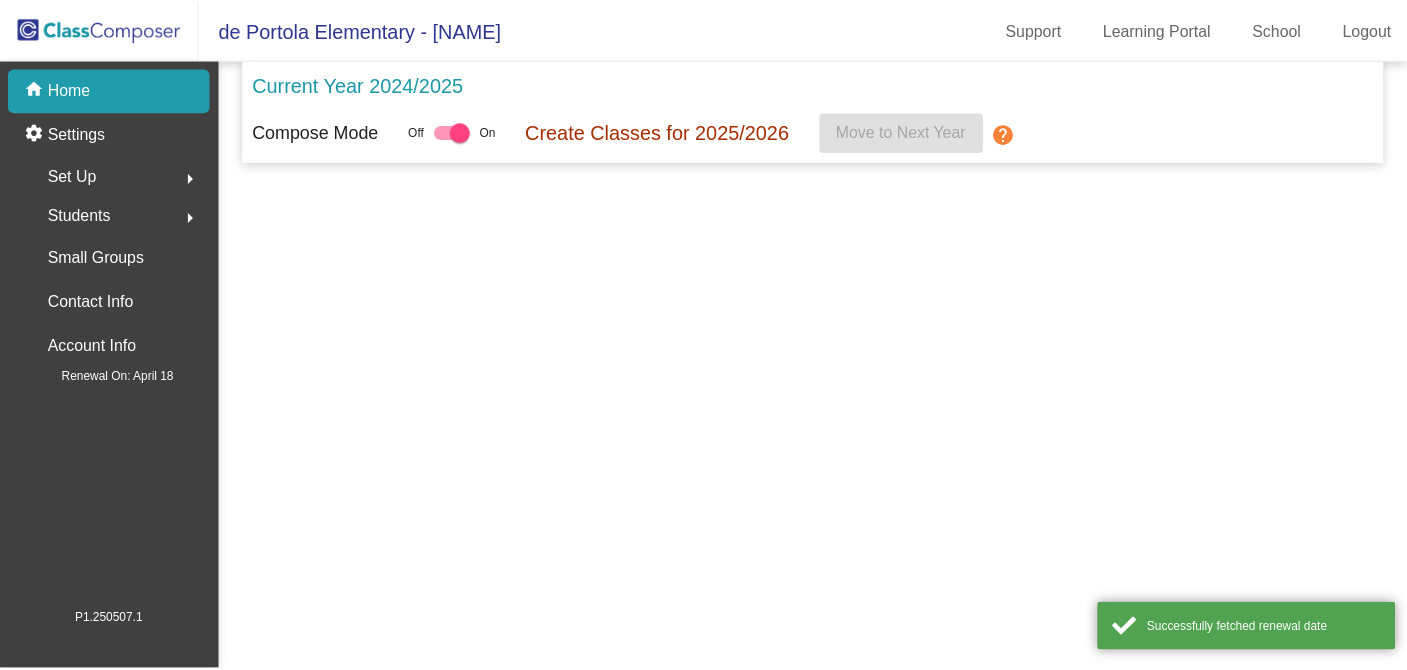 scroll, scrollTop: 0, scrollLeft: 0, axis: both 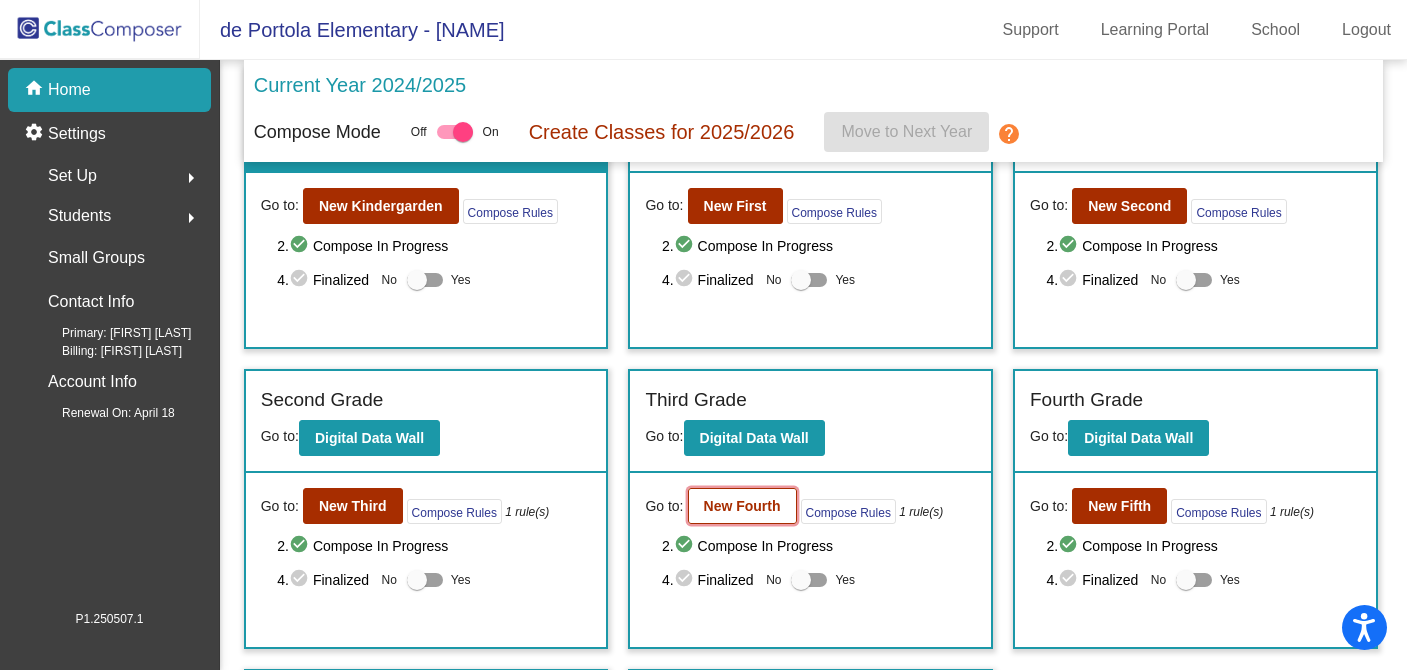 click on "New Fourth" 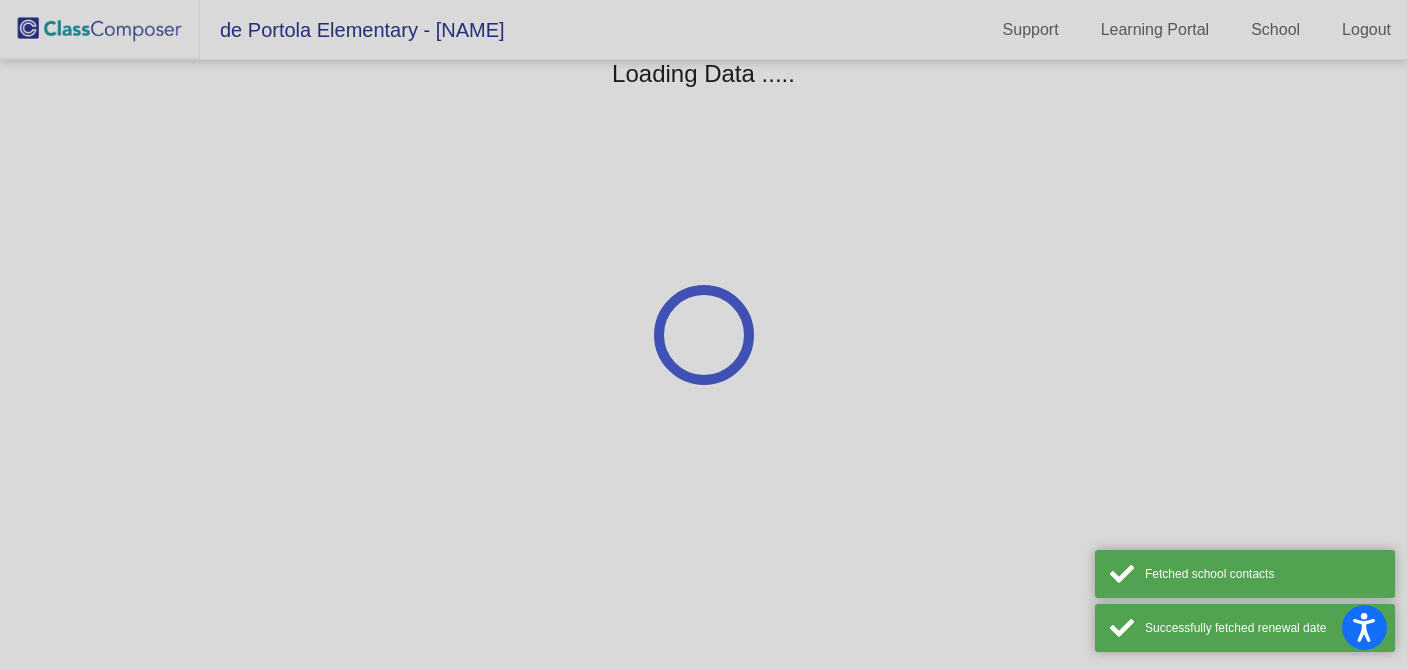scroll, scrollTop: 0, scrollLeft: 0, axis: both 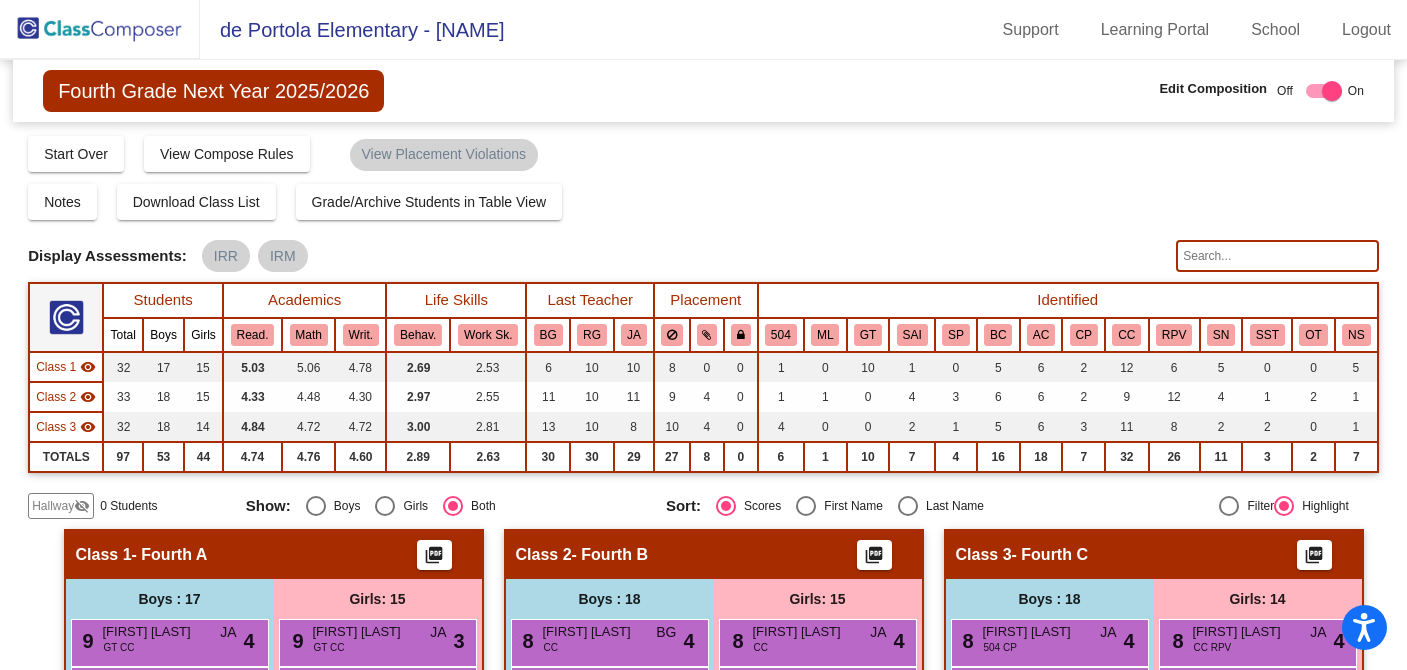 click 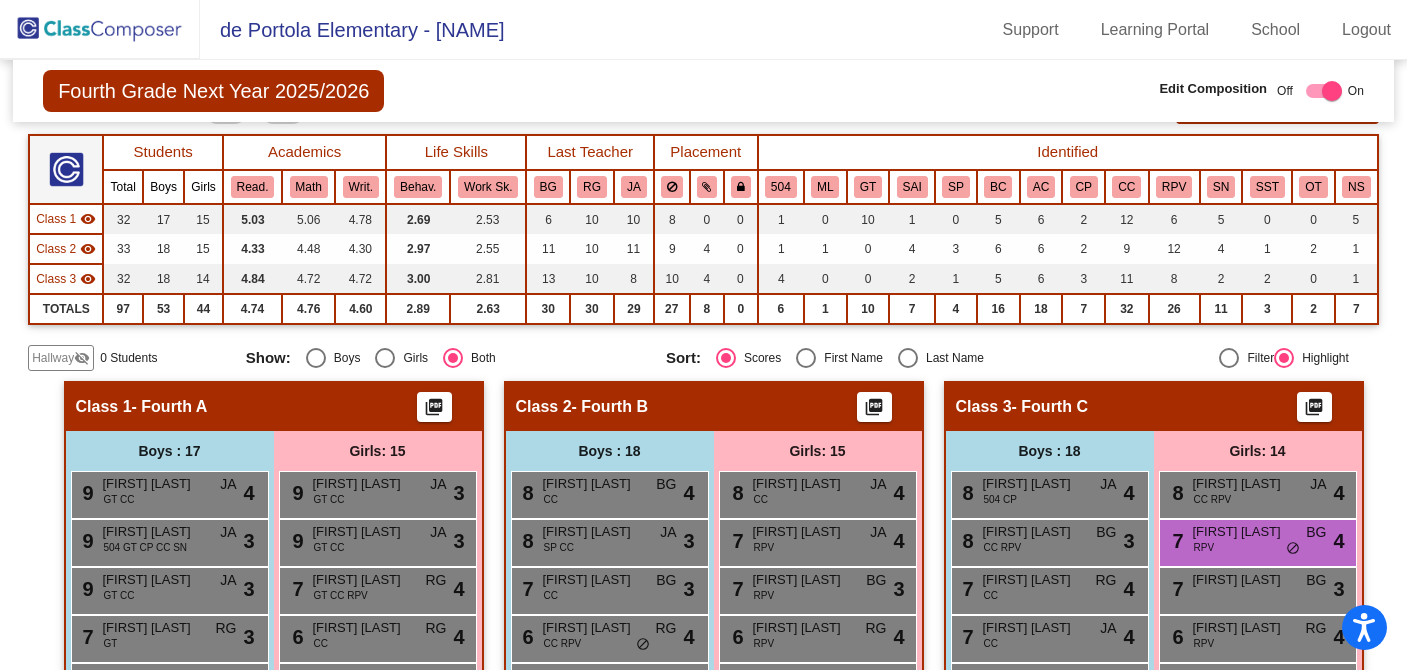 scroll, scrollTop: 32, scrollLeft: 0, axis: vertical 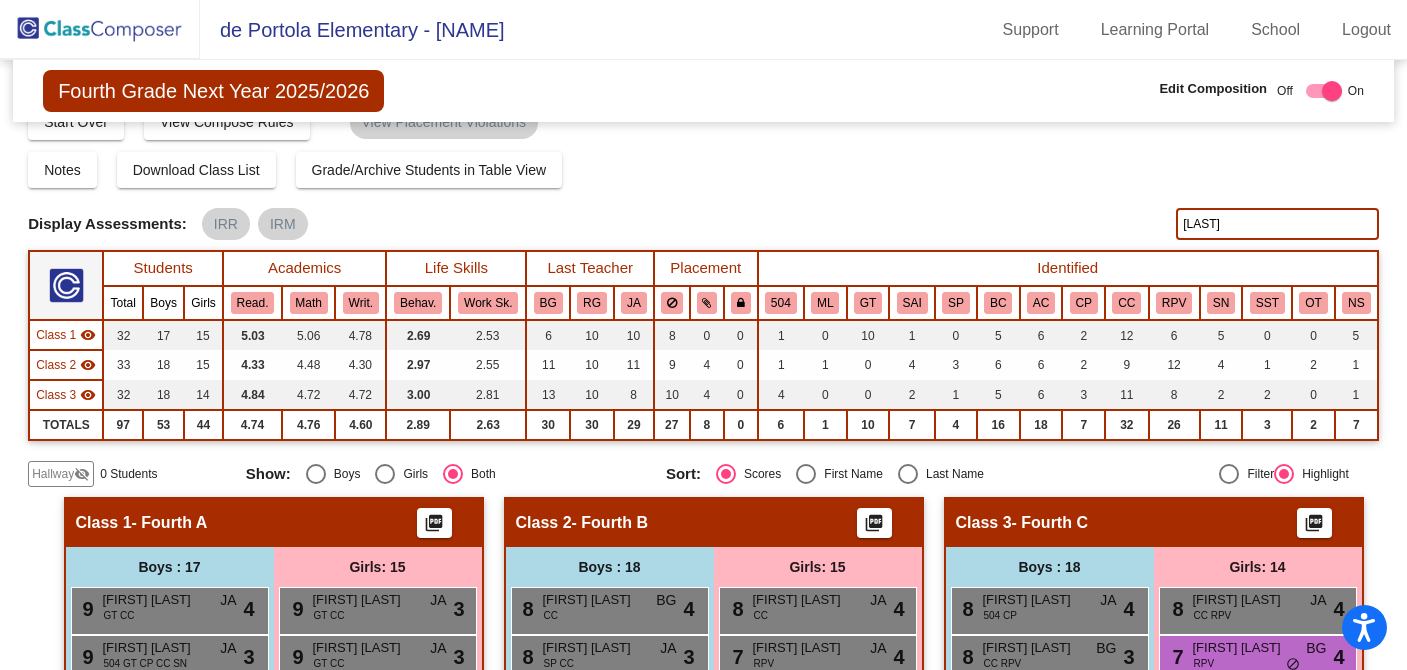 type on "[LAST]" 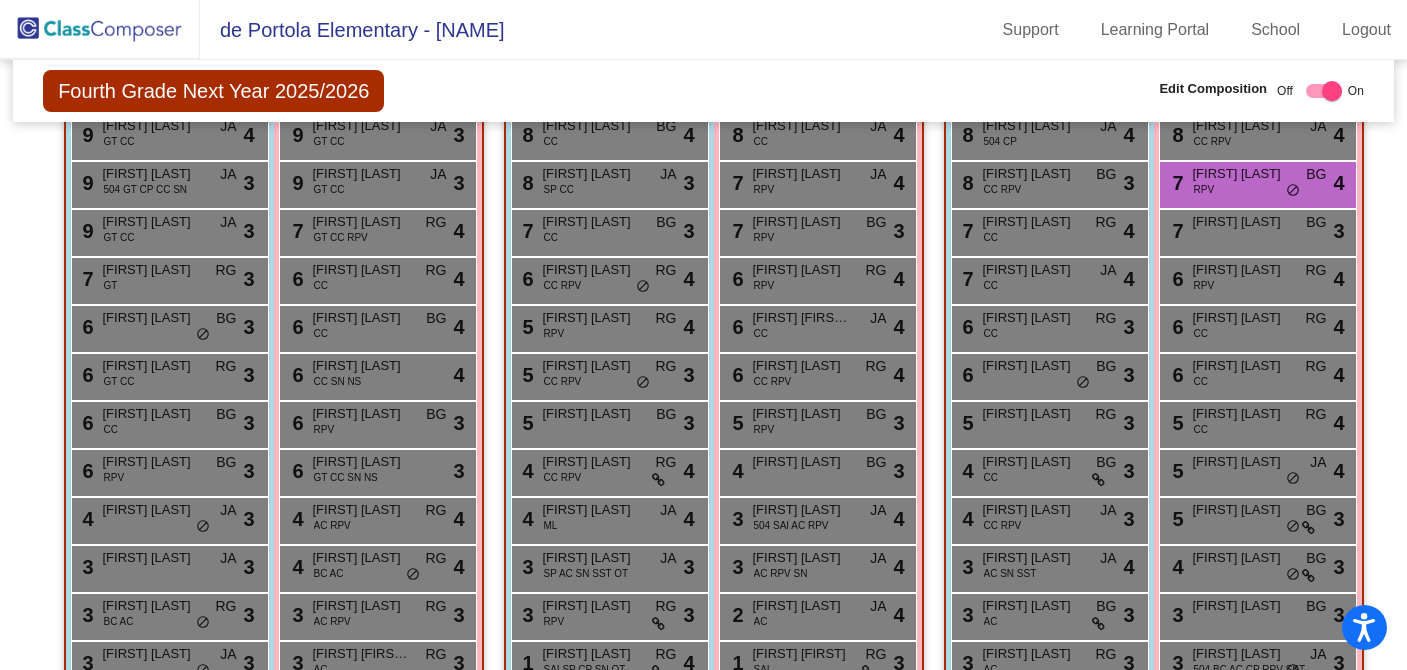 scroll, scrollTop: 500, scrollLeft: 0, axis: vertical 